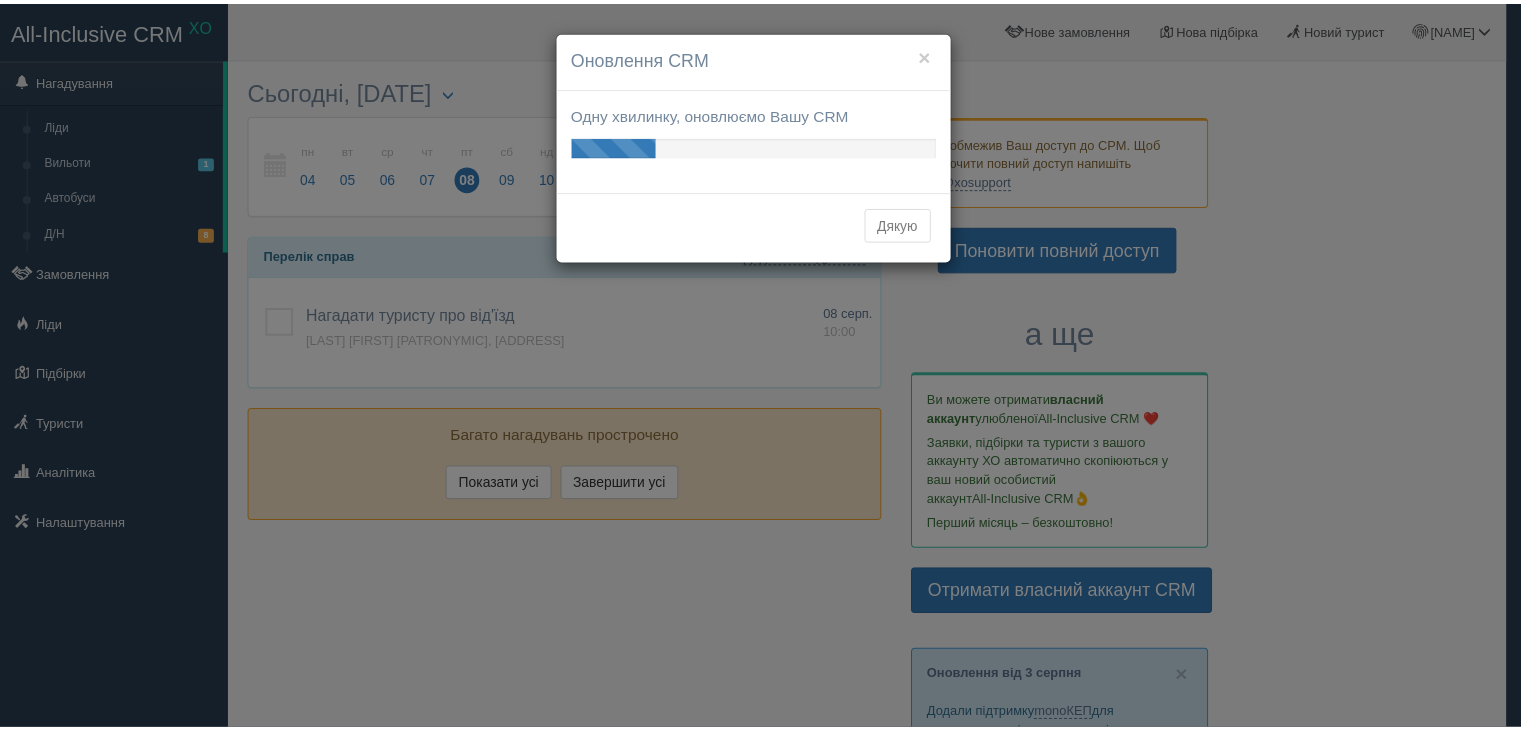 scroll, scrollTop: 0, scrollLeft: 0, axis: both 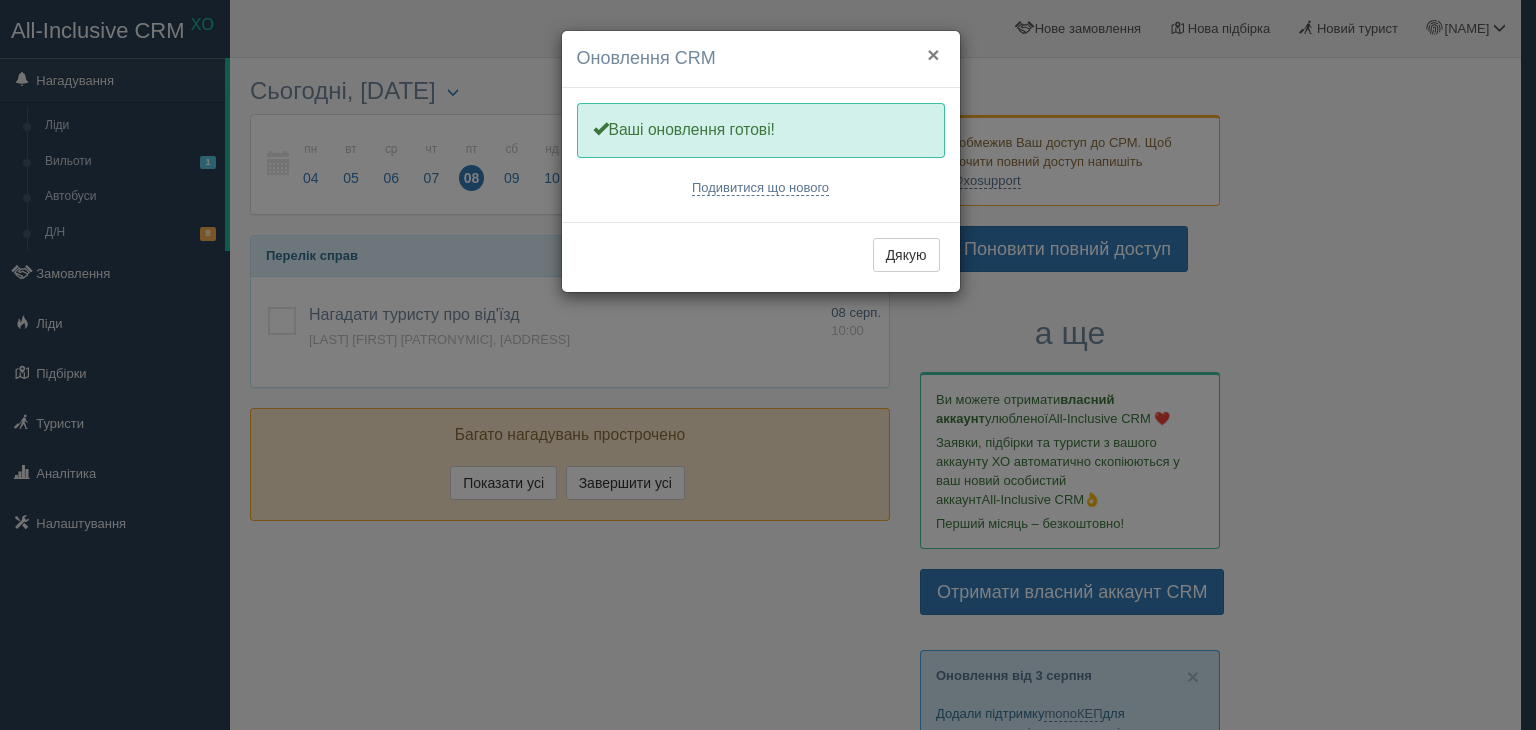 click on "×" at bounding box center (933, 54) 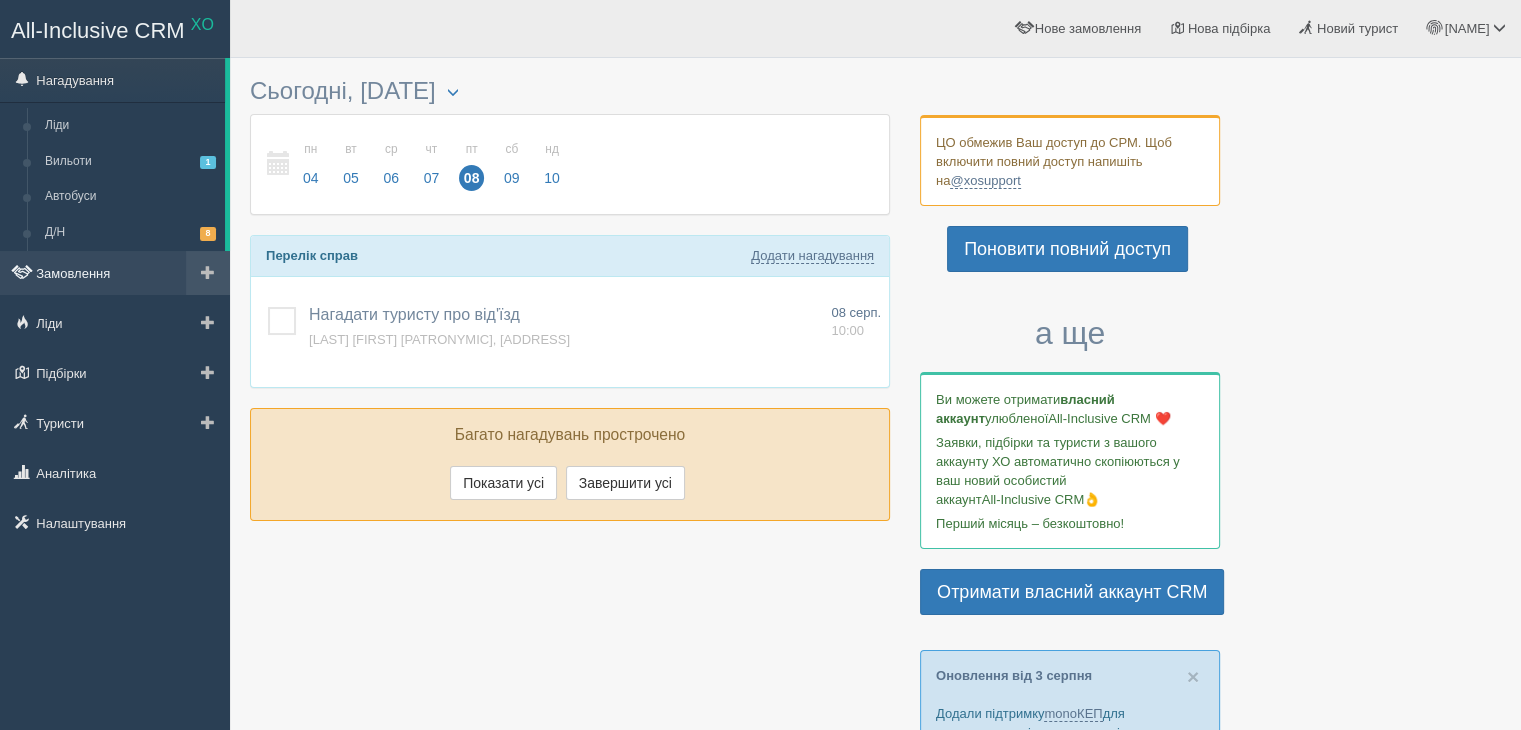 click on "Замовлення" at bounding box center [115, 273] 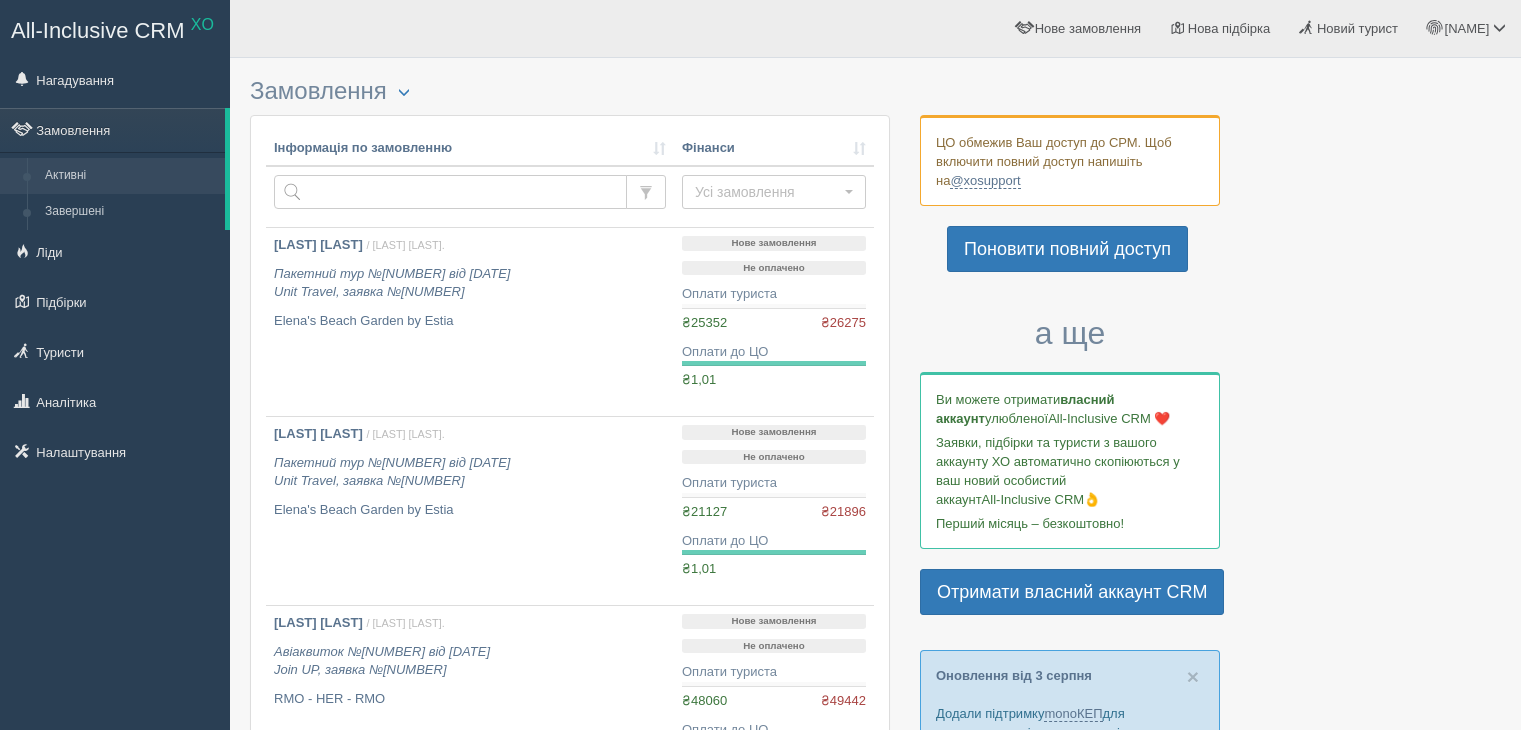 scroll, scrollTop: 0, scrollLeft: 0, axis: both 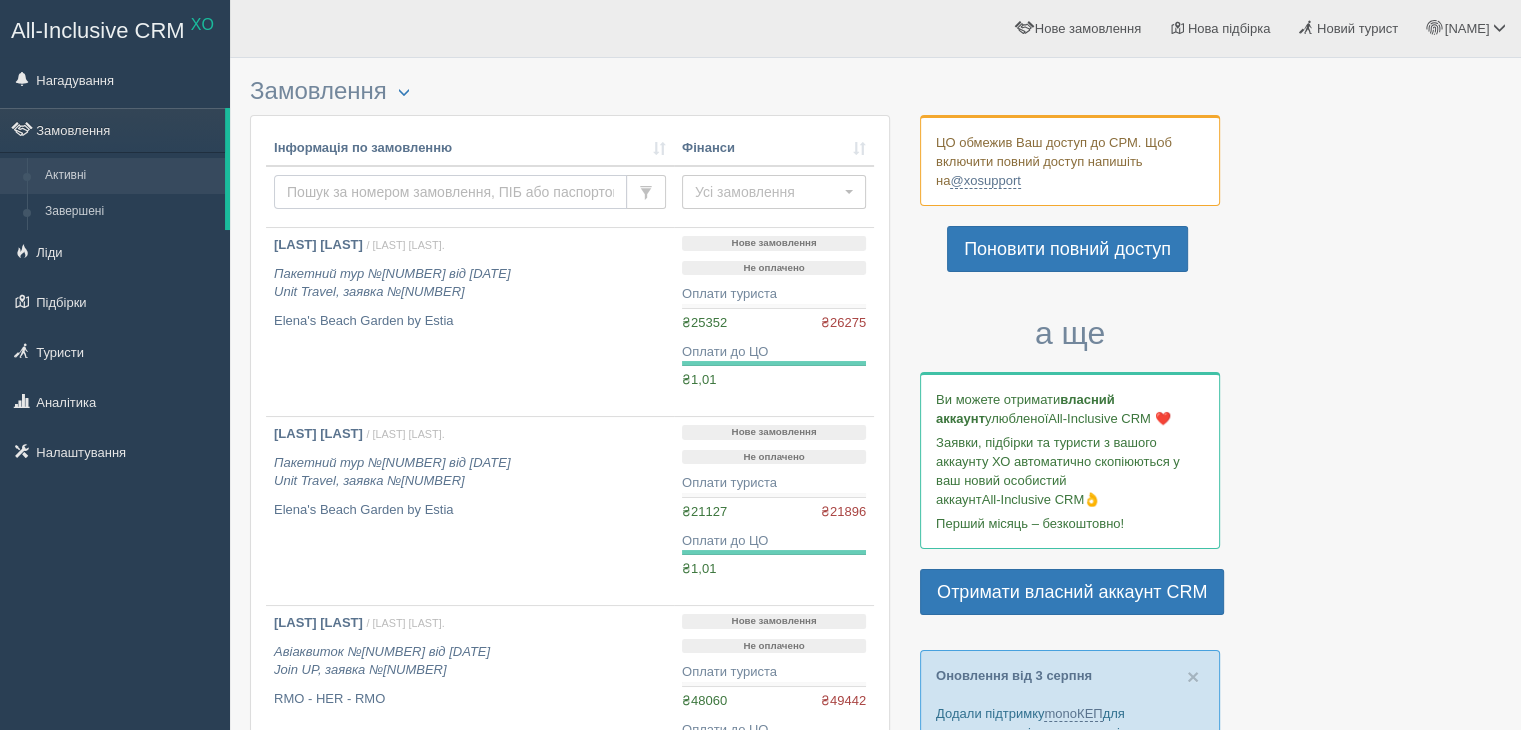 click at bounding box center [450, 192] 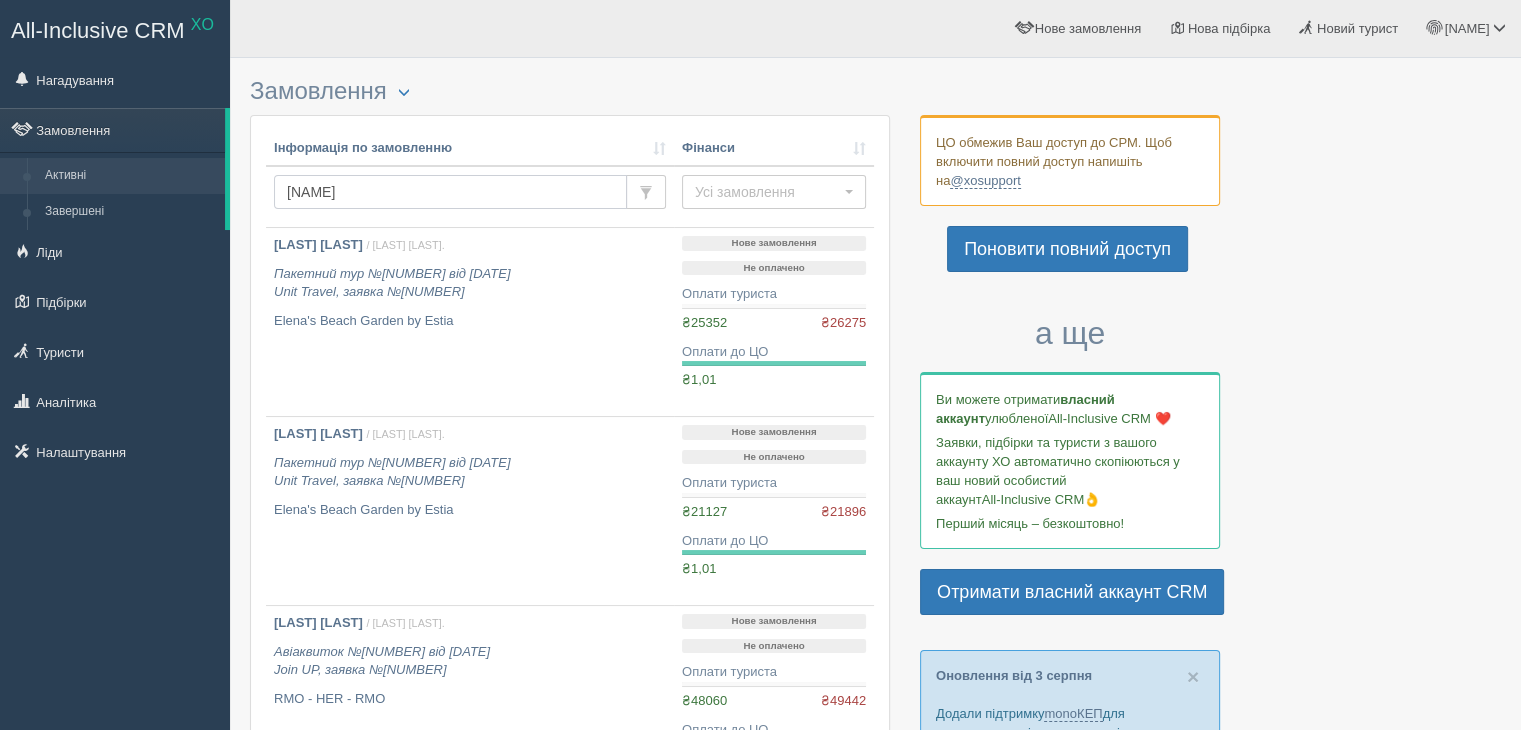 type on "nazare" 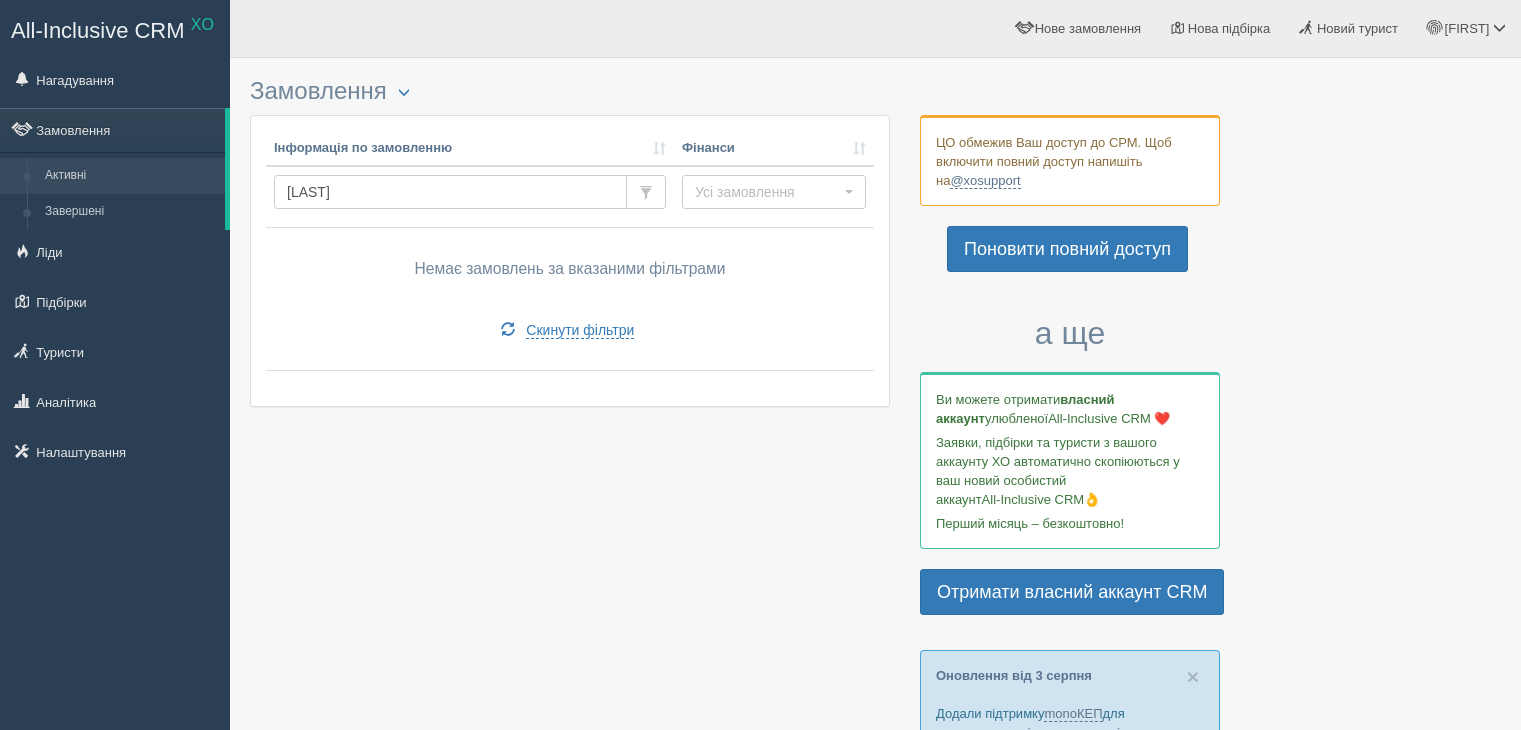 scroll, scrollTop: 0, scrollLeft: 0, axis: both 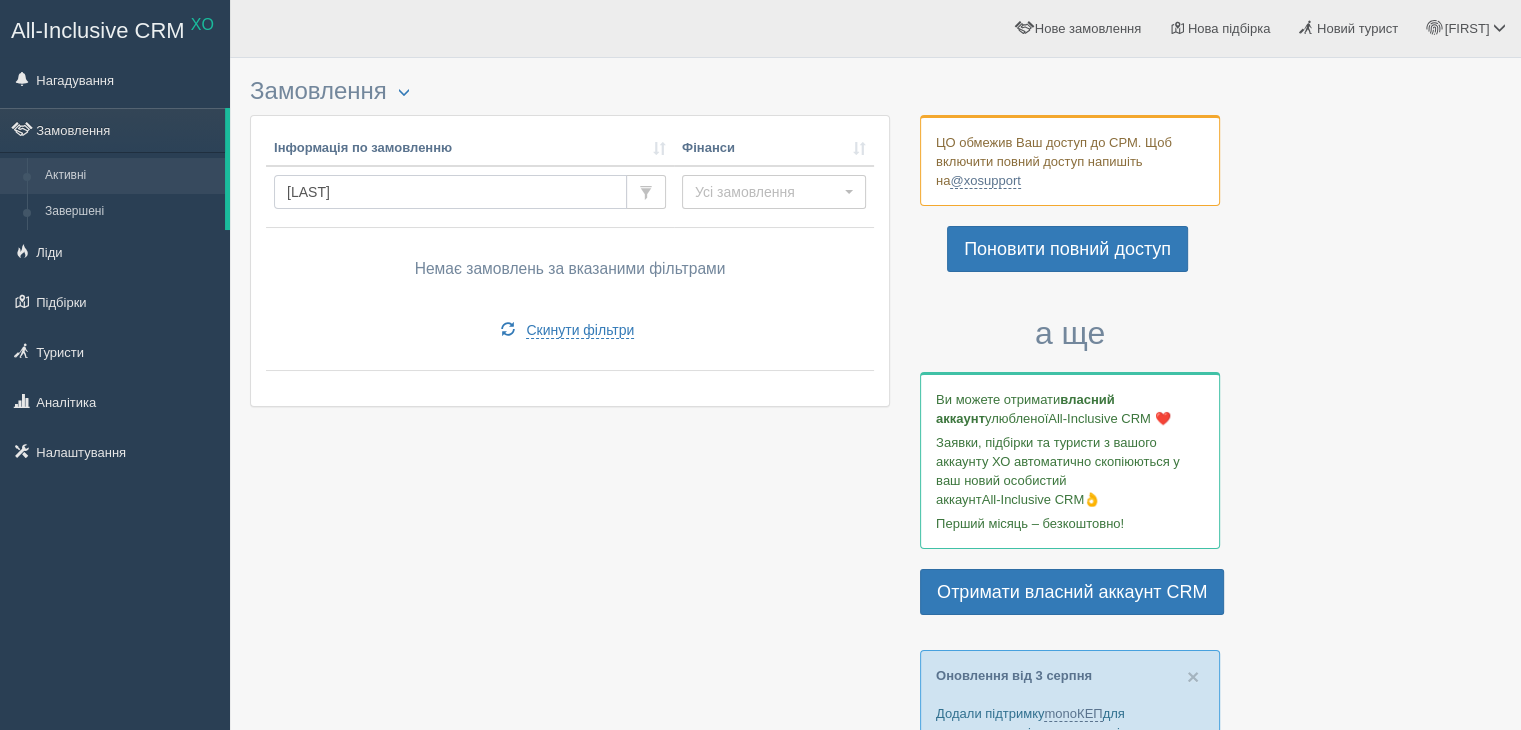 click on "[LAST]" at bounding box center [450, 192] 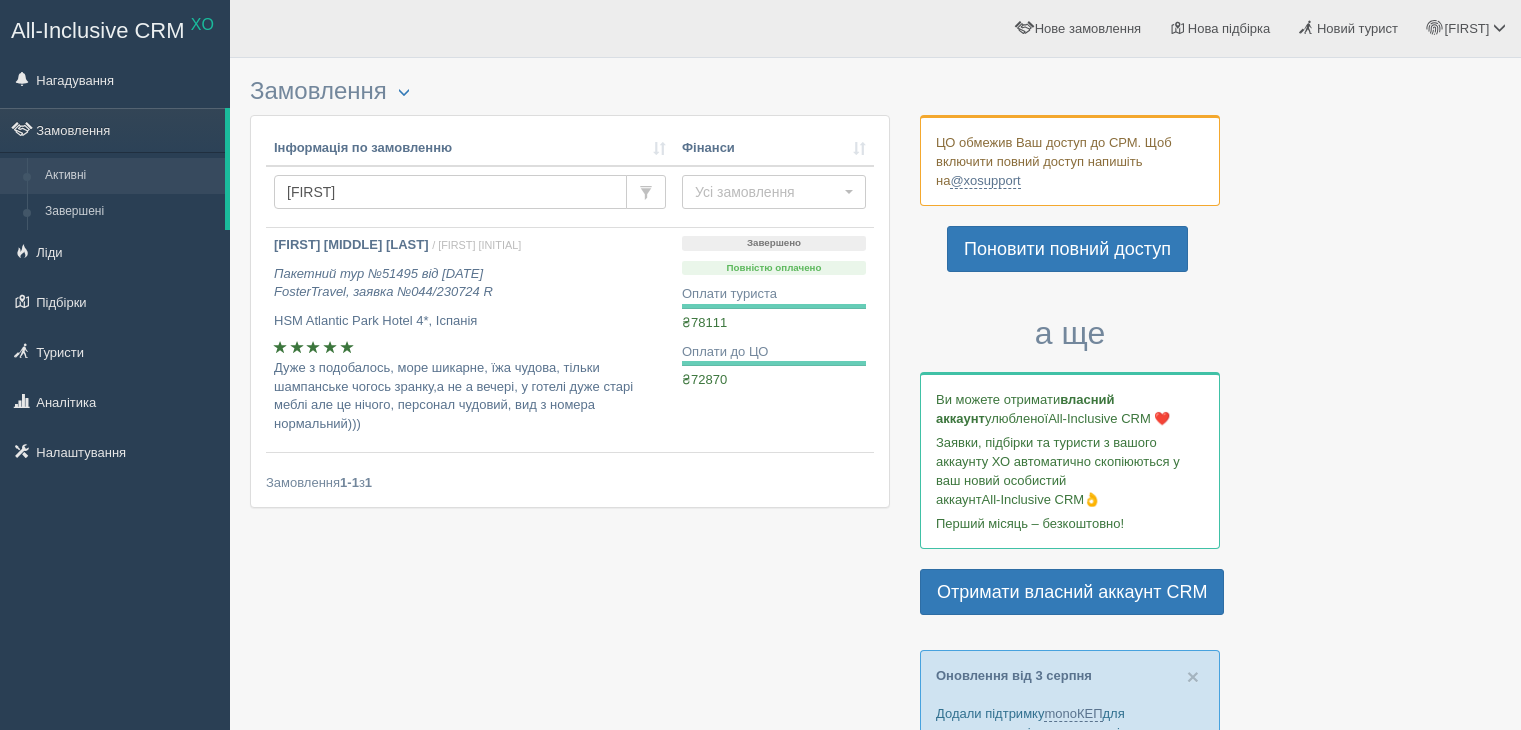scroll, scrollTop: 0, scrollLeft: 0, axis: both 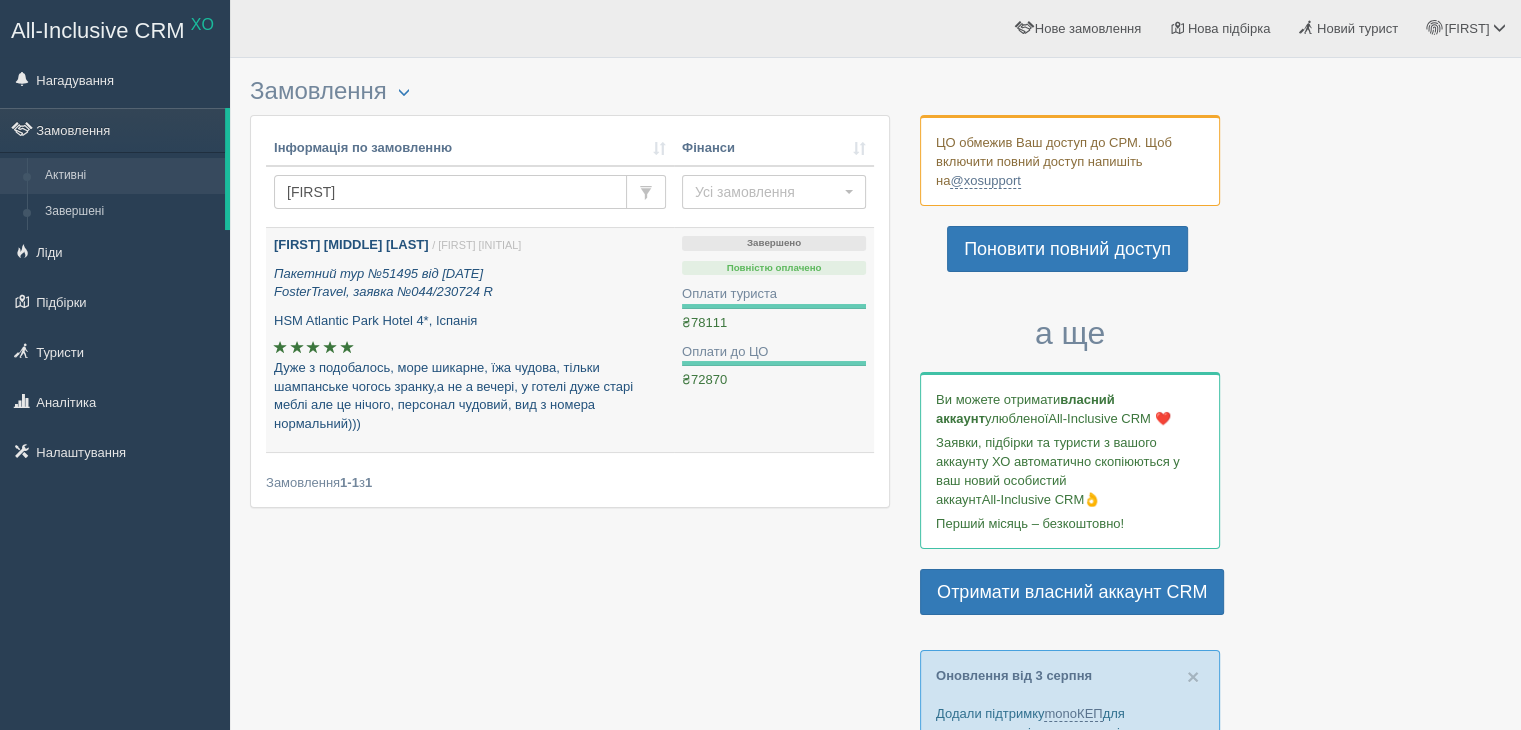 click on "Пакетний тур №51495 від 23.07.2024
FosterTravel, заявка №044/230724 R" at bounding box center [383, 283] 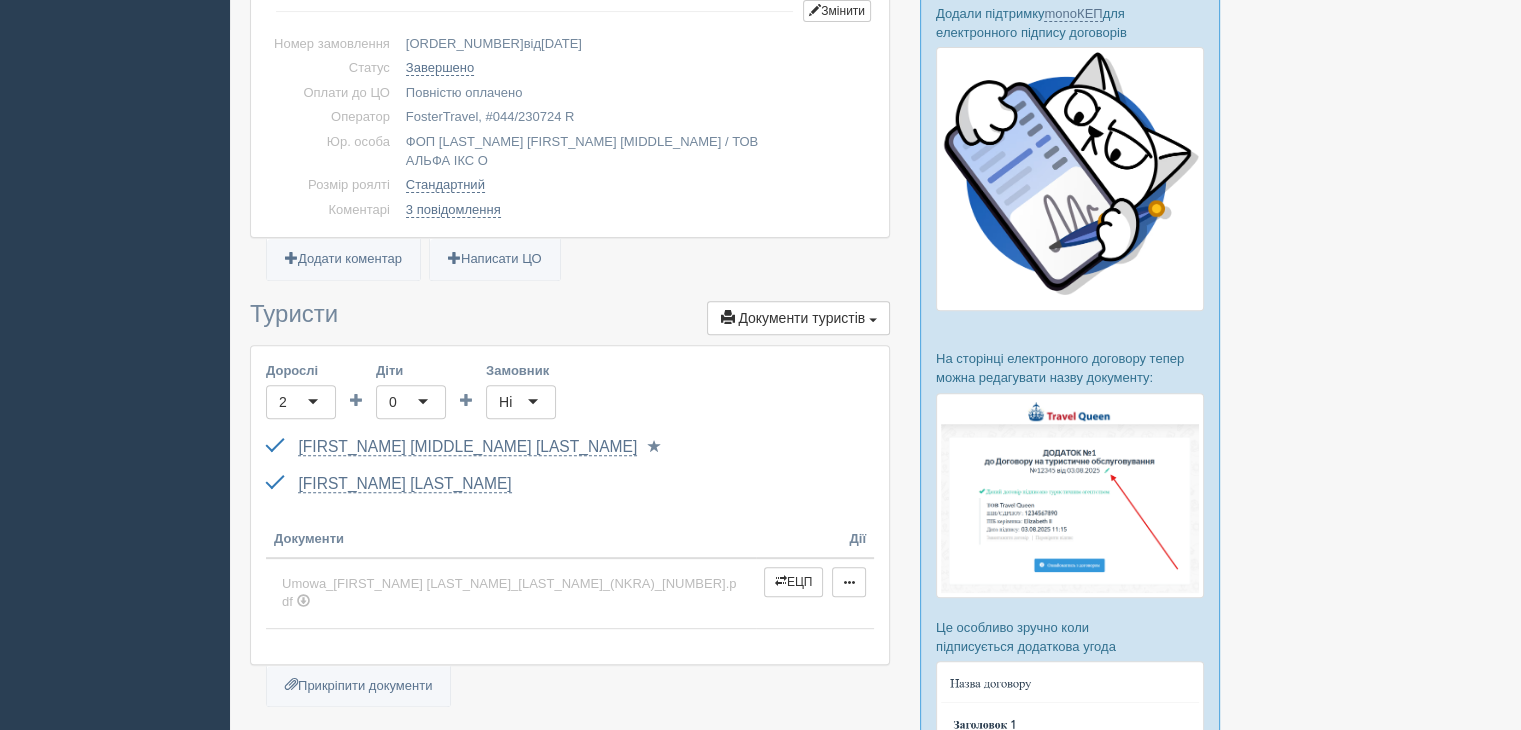 scroll, scrollTop: 800, scrollLeft: 0, axis: vertical 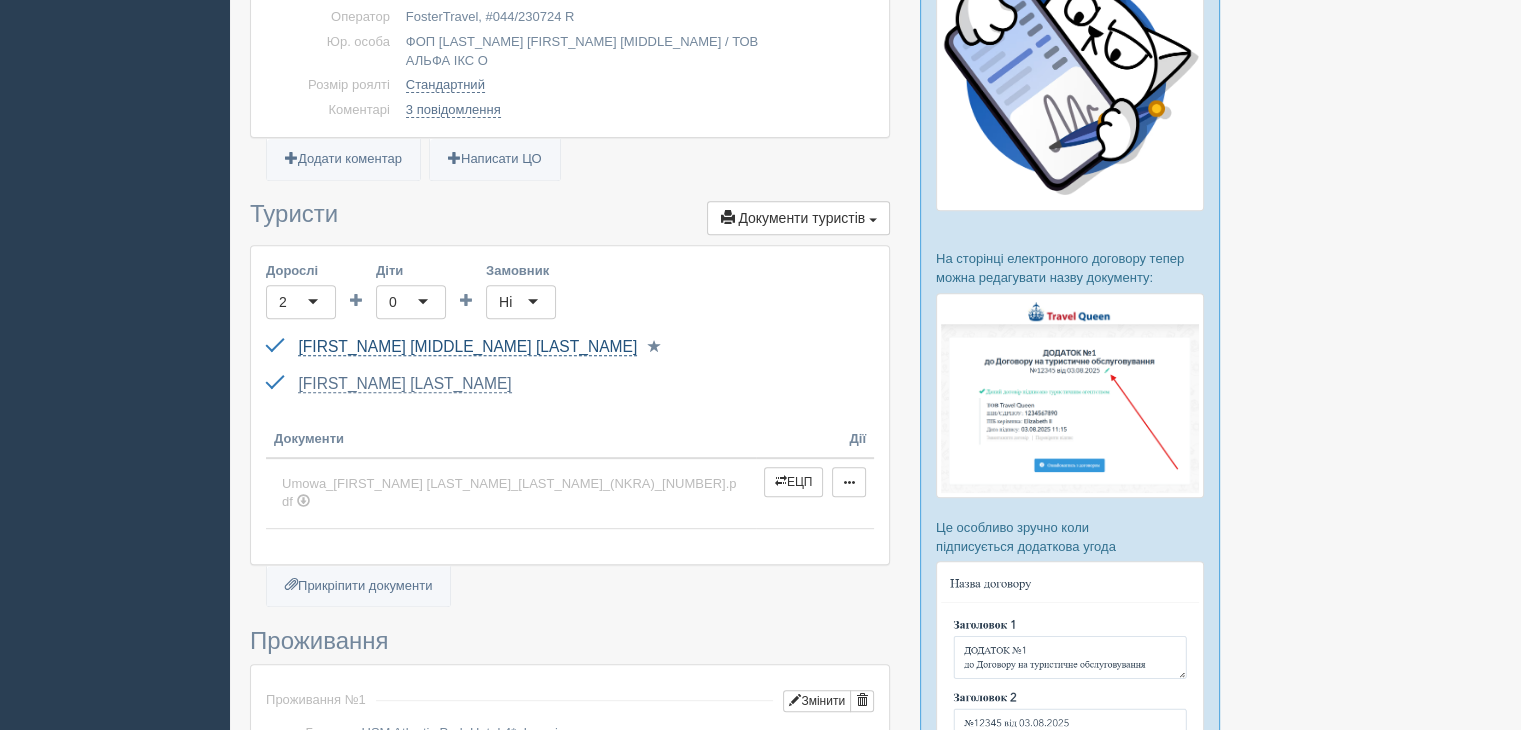 click on "[FIRST_NAME] [MIDDLE_NAME] [LAST_NAME]" at bounding box center [467, 347] 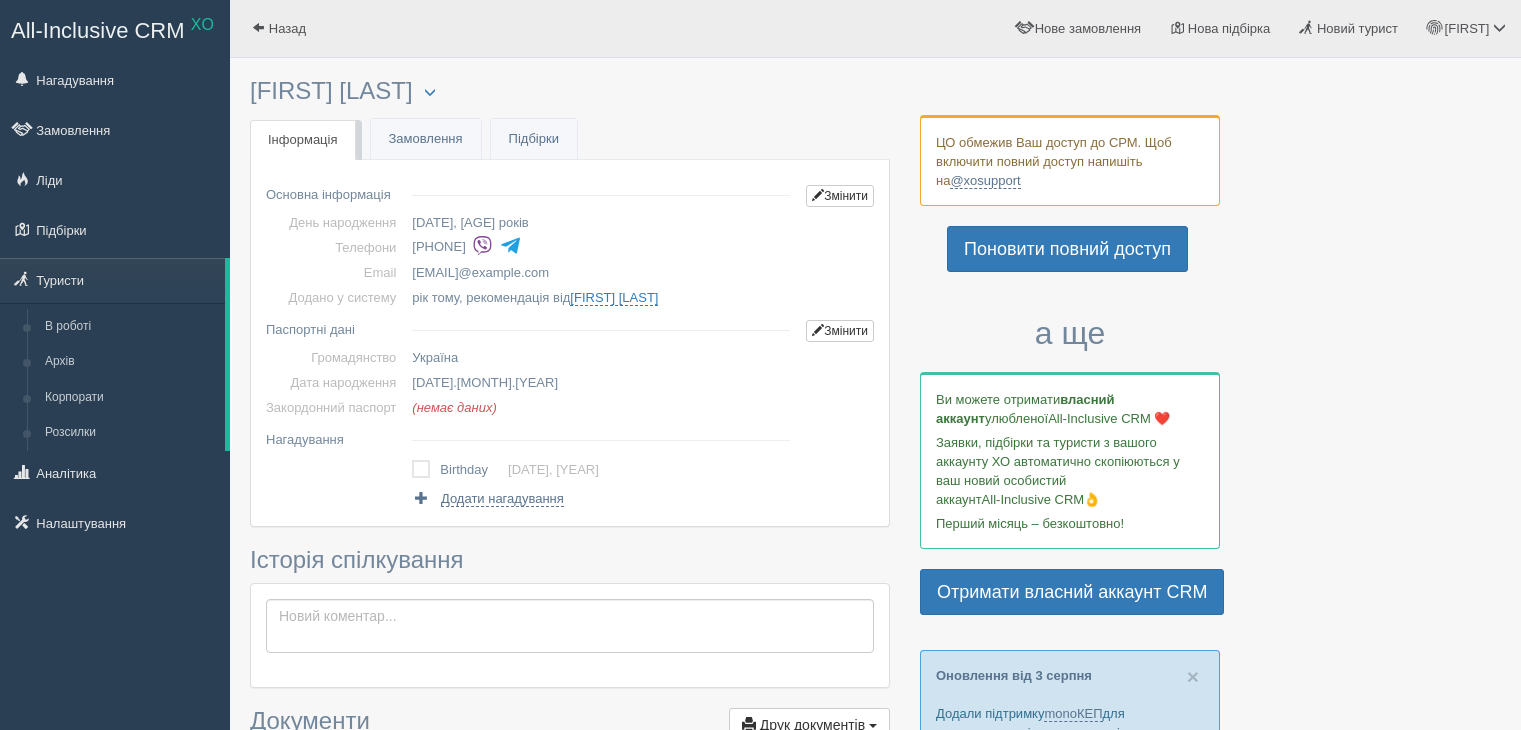 scroll, scrollTop: 0, scrollLeft: 0, axis: both 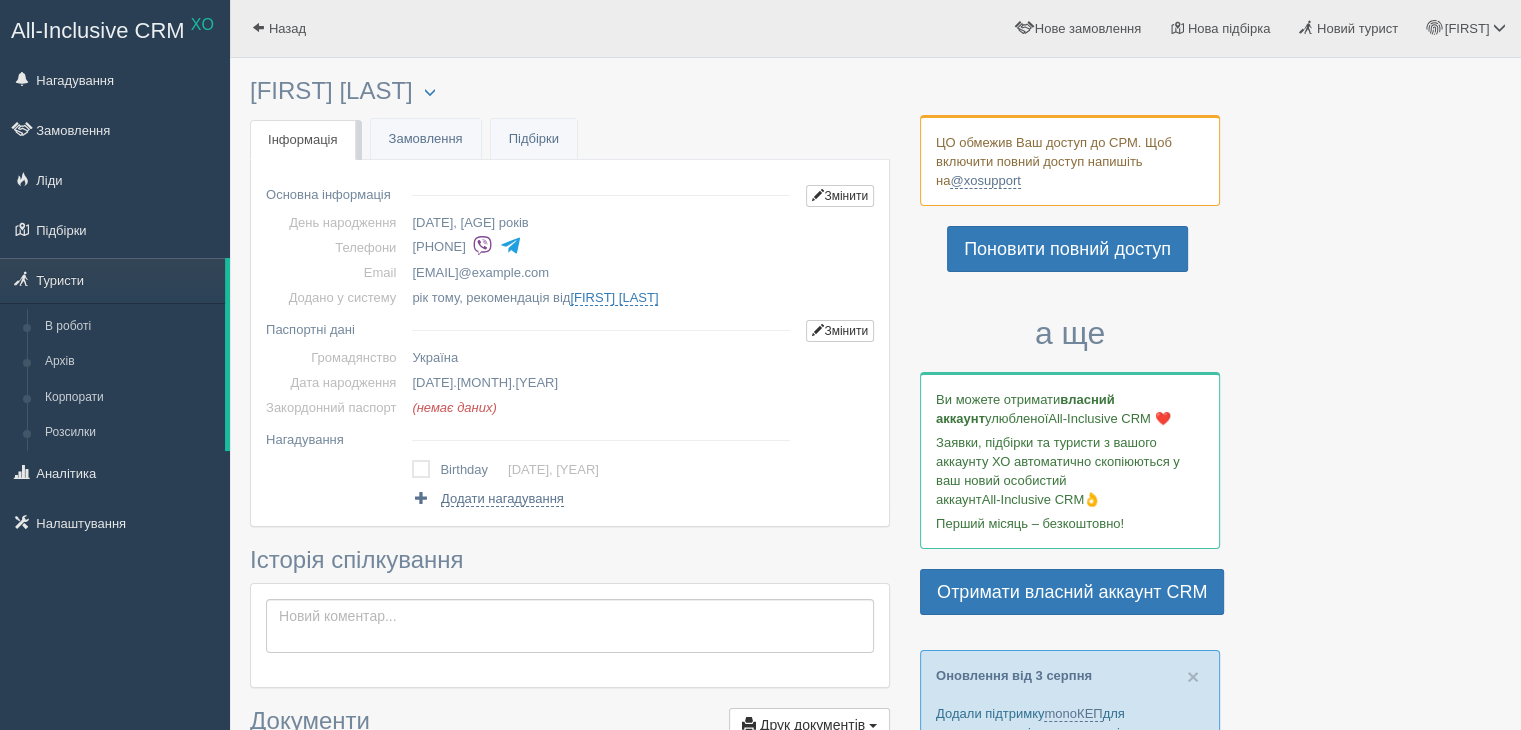 drag, startPoint x: 249, startPoint y: 96, endPoint x: 394, endPoint y: 94, distance: 145.0138 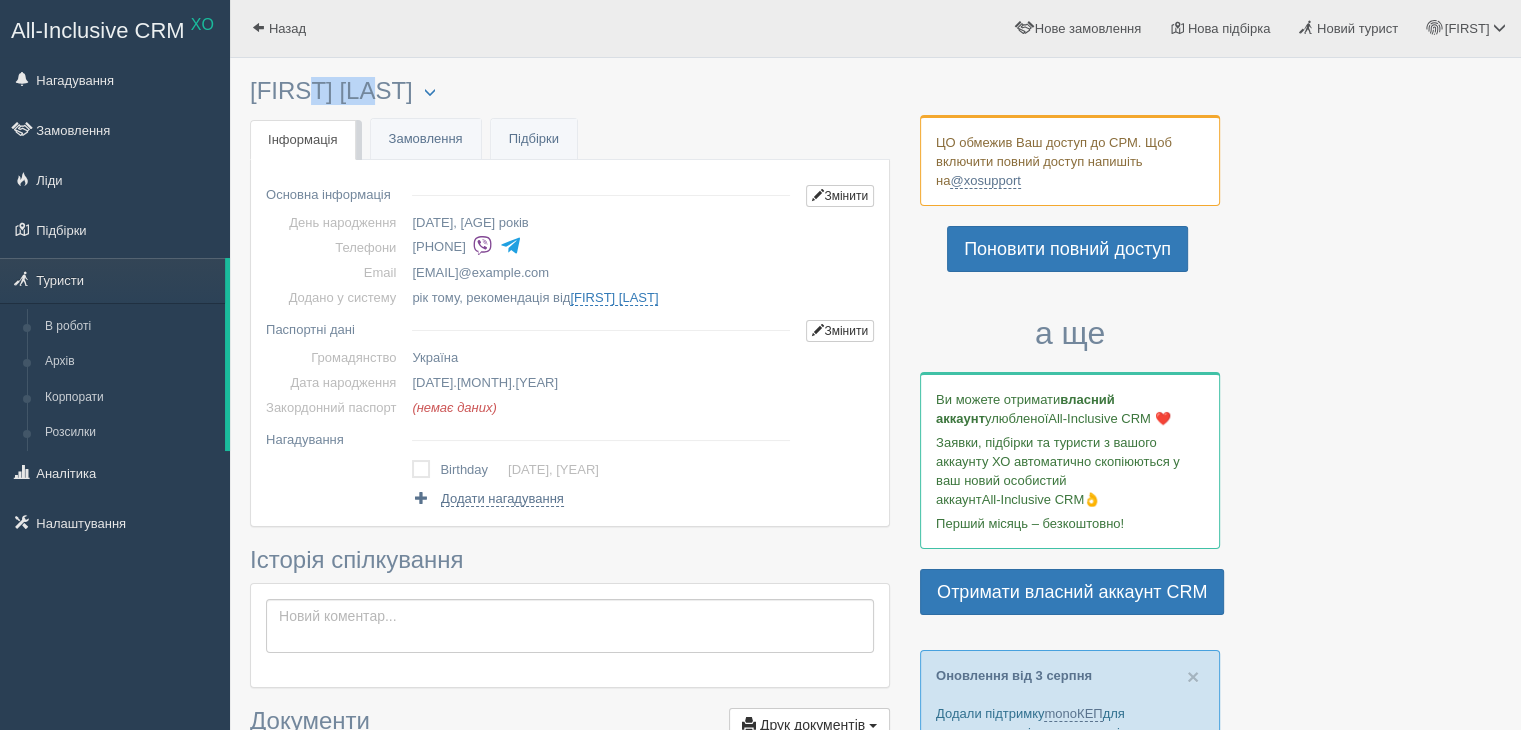 click on "Олена Анатоліївна Назаренко
Менеджер:
Олена Козелецька
Відправити до архіву
Взяти в роботу
Об'єднати дублікати
Видалити туриста" at bounding box center [570, 91] 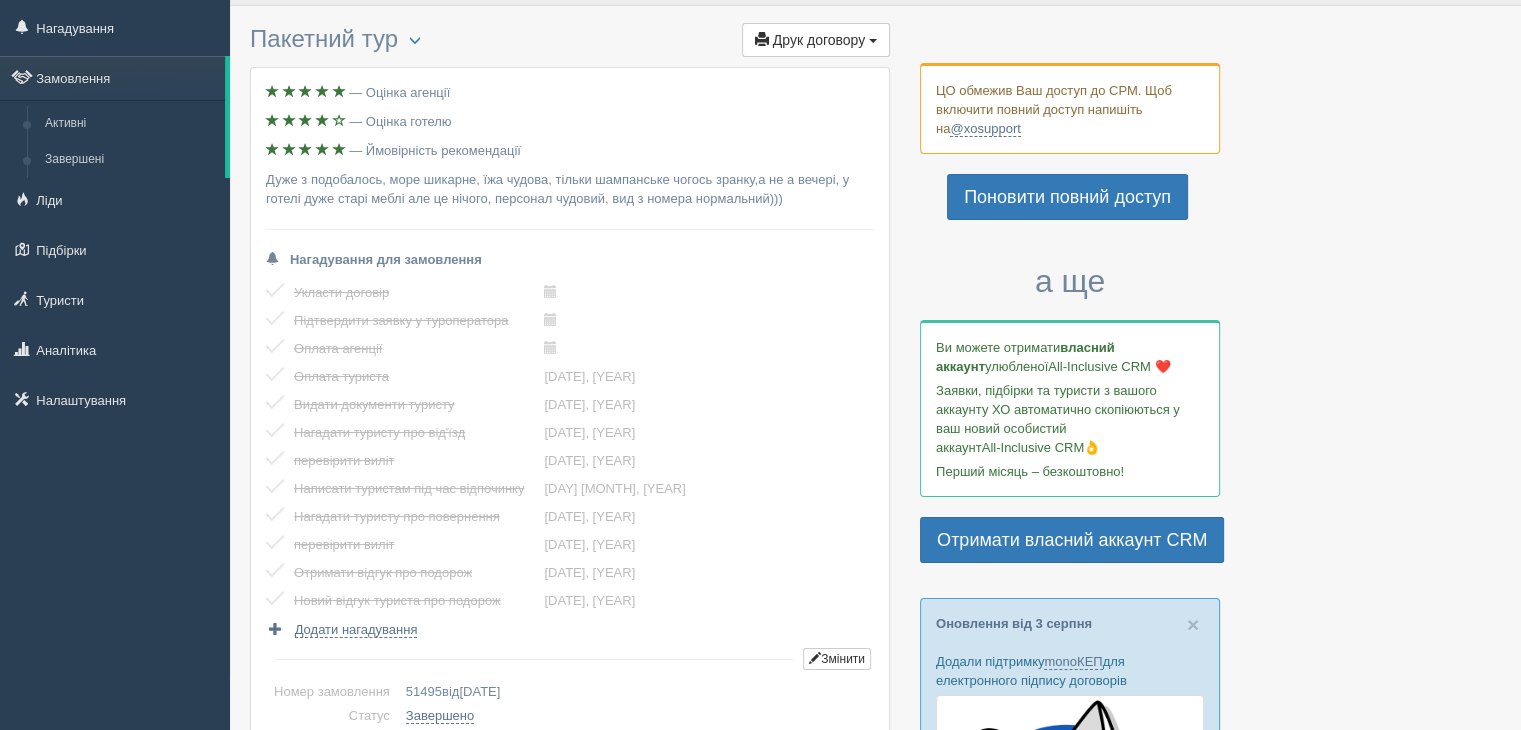 scroll, scrollTop: 0, scrollLeft: 0, axis: both 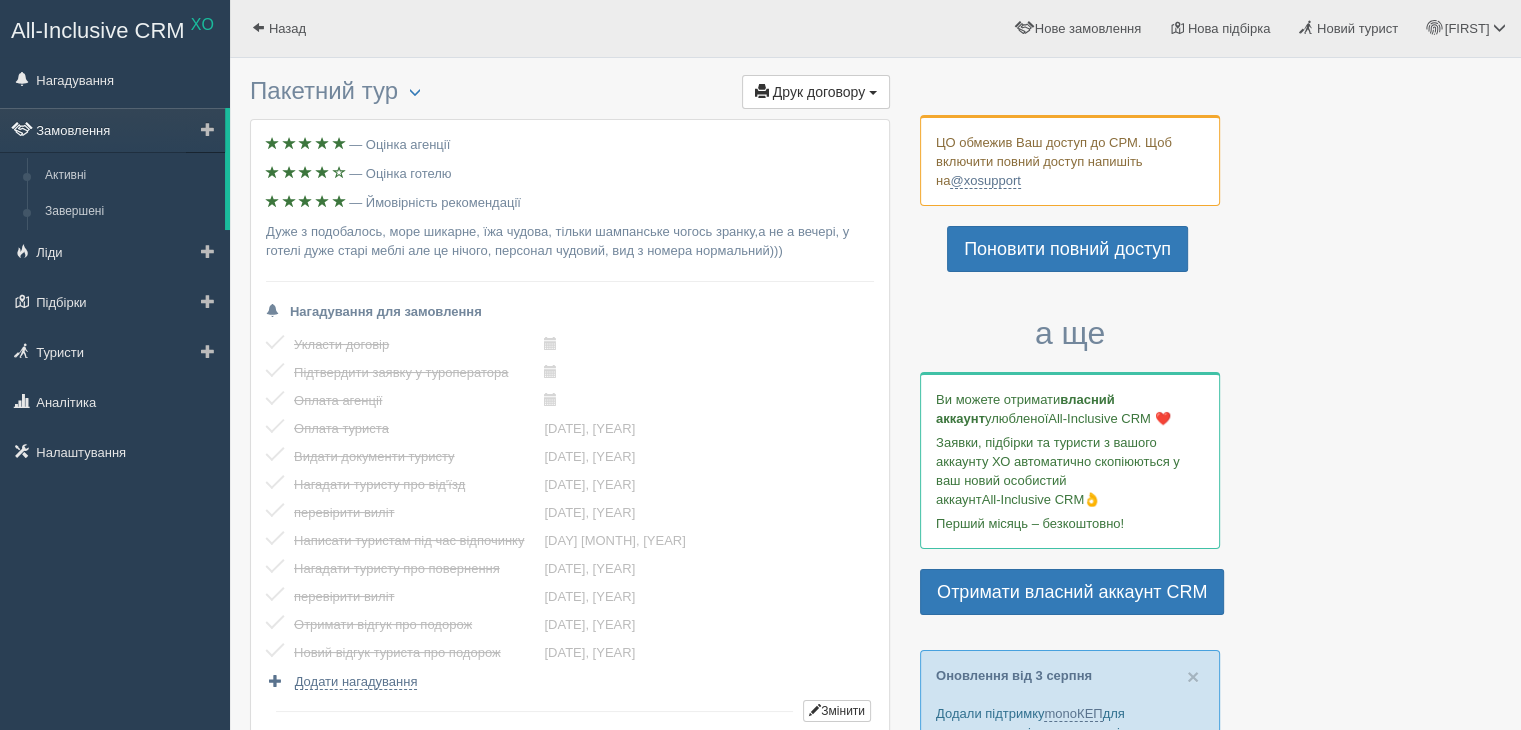 click on "Замовлення" at bounding box center [112, 130] 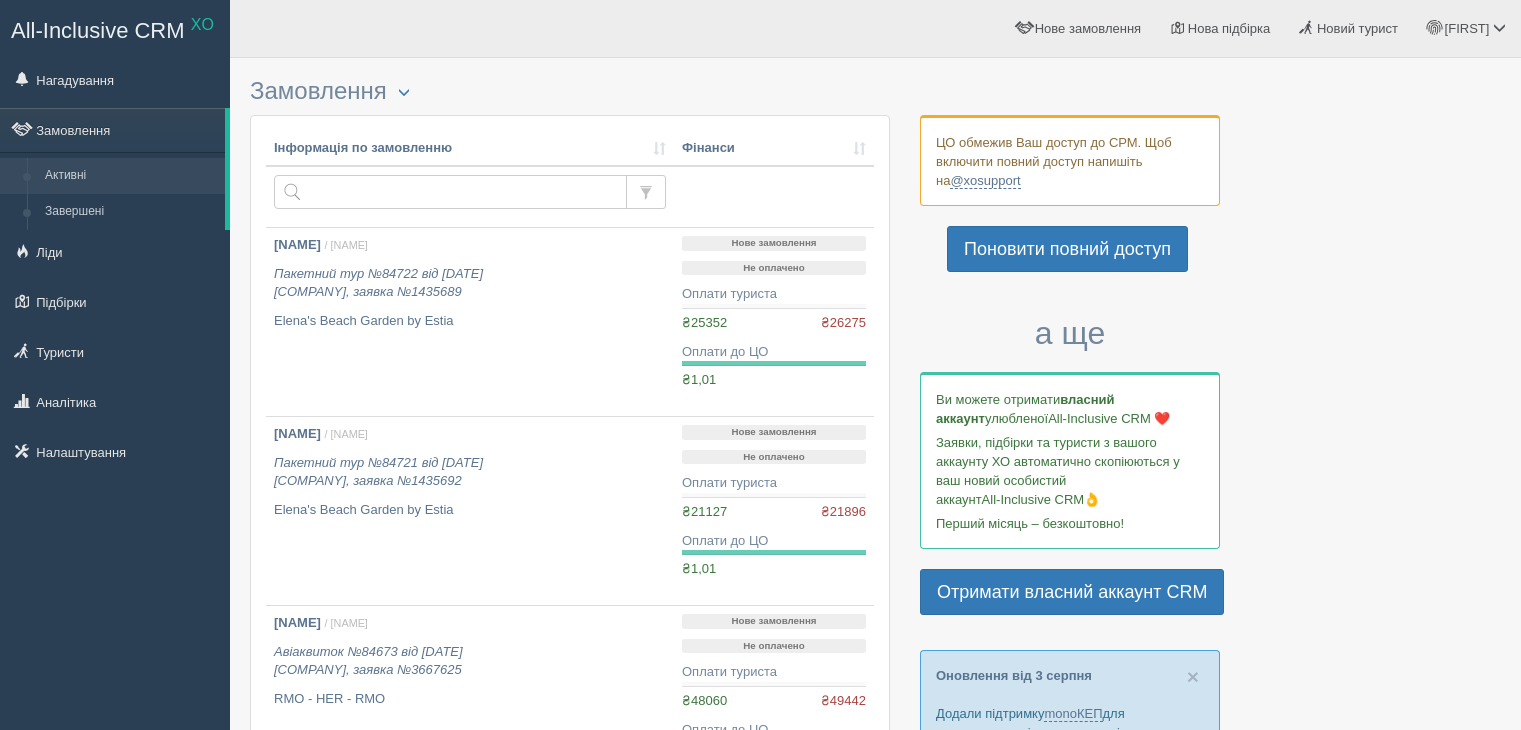 scroll, scrollTop: 0, scrollLeft: 0, axis: both 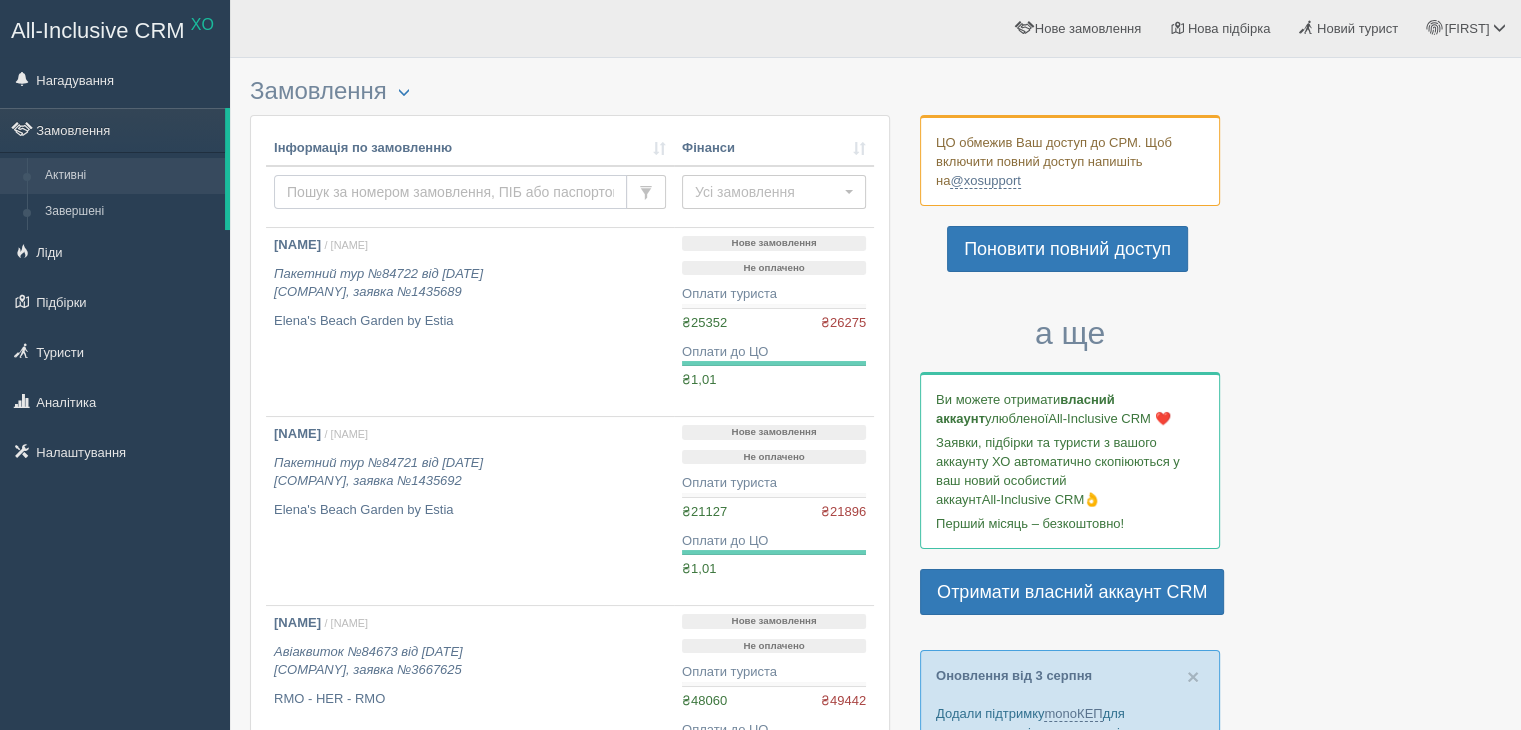 click at bounding box center [450, 192] 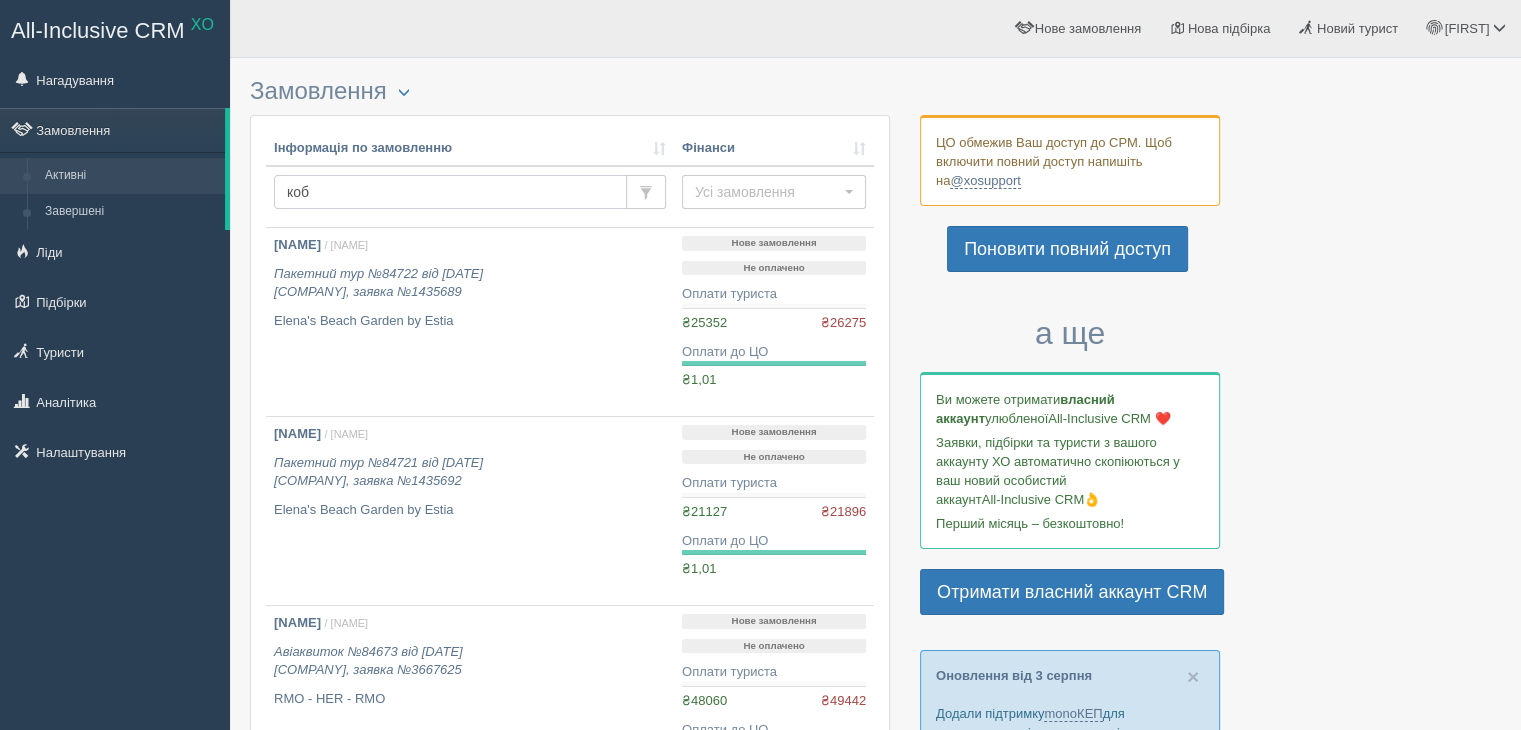 type on "коба" 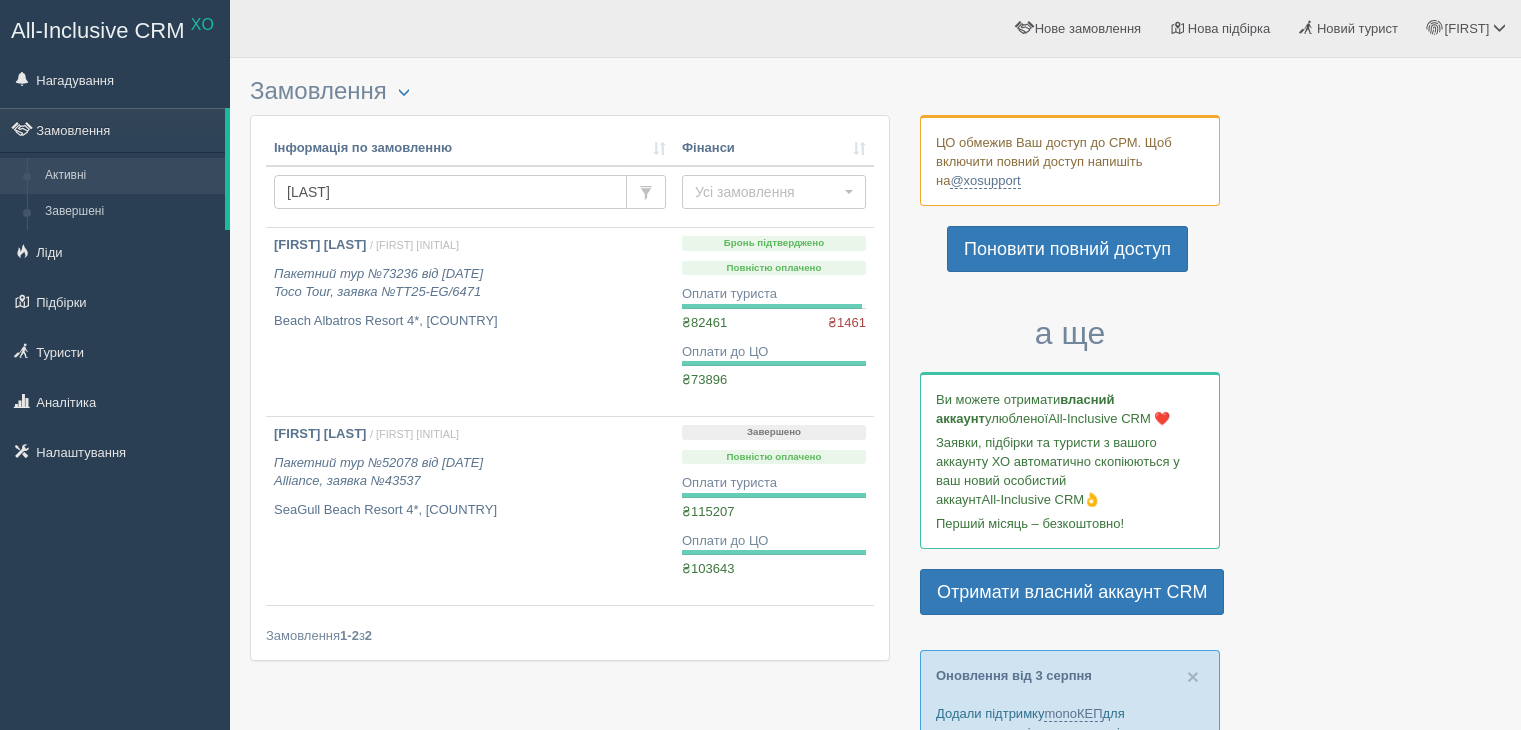 scroll, scrollTop: 0, scrollLeft: 0, axis: both 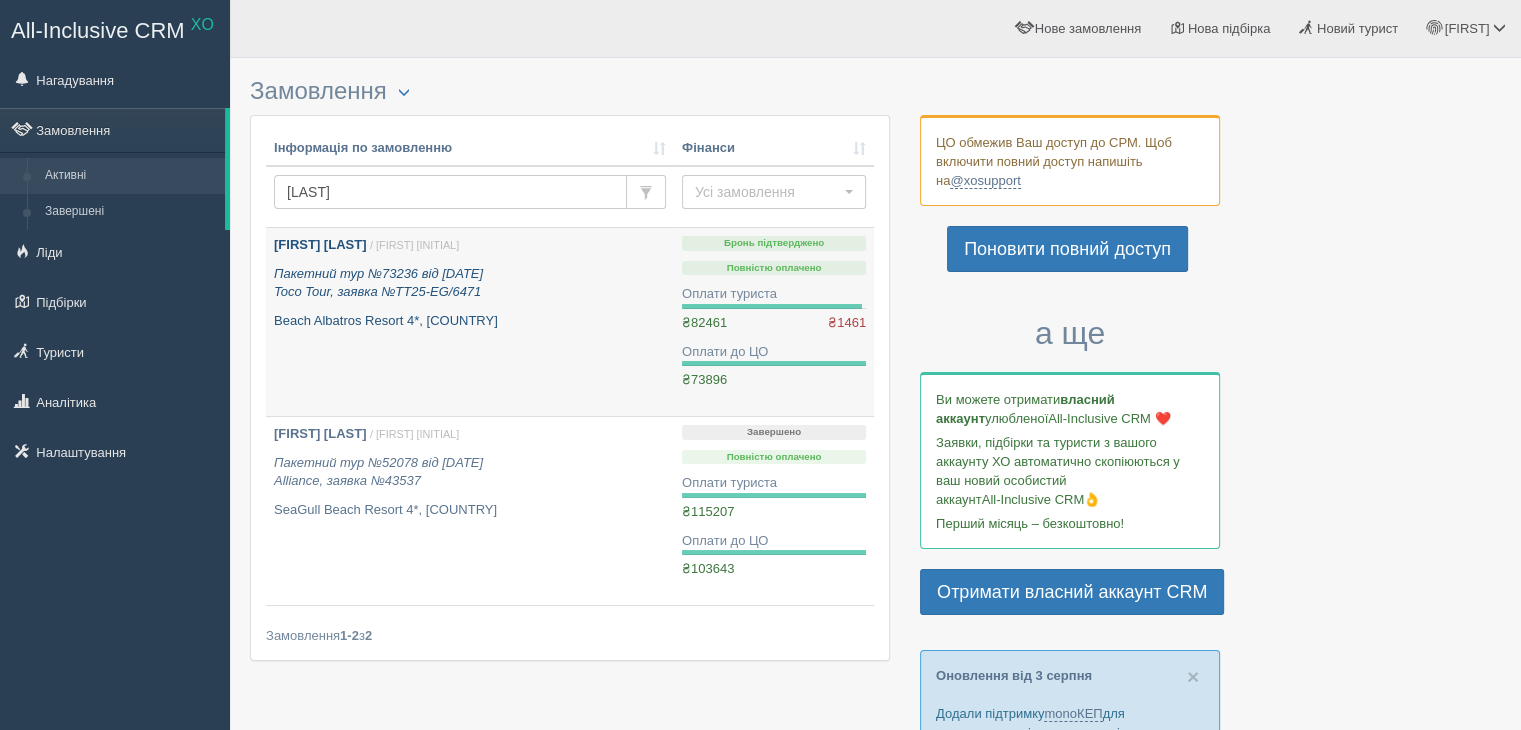 click on "Пакетний тур №73236 від 27.02.2025
Toco Tour, заявка №TT25-EG/6471" at bounding box center [378, 283] 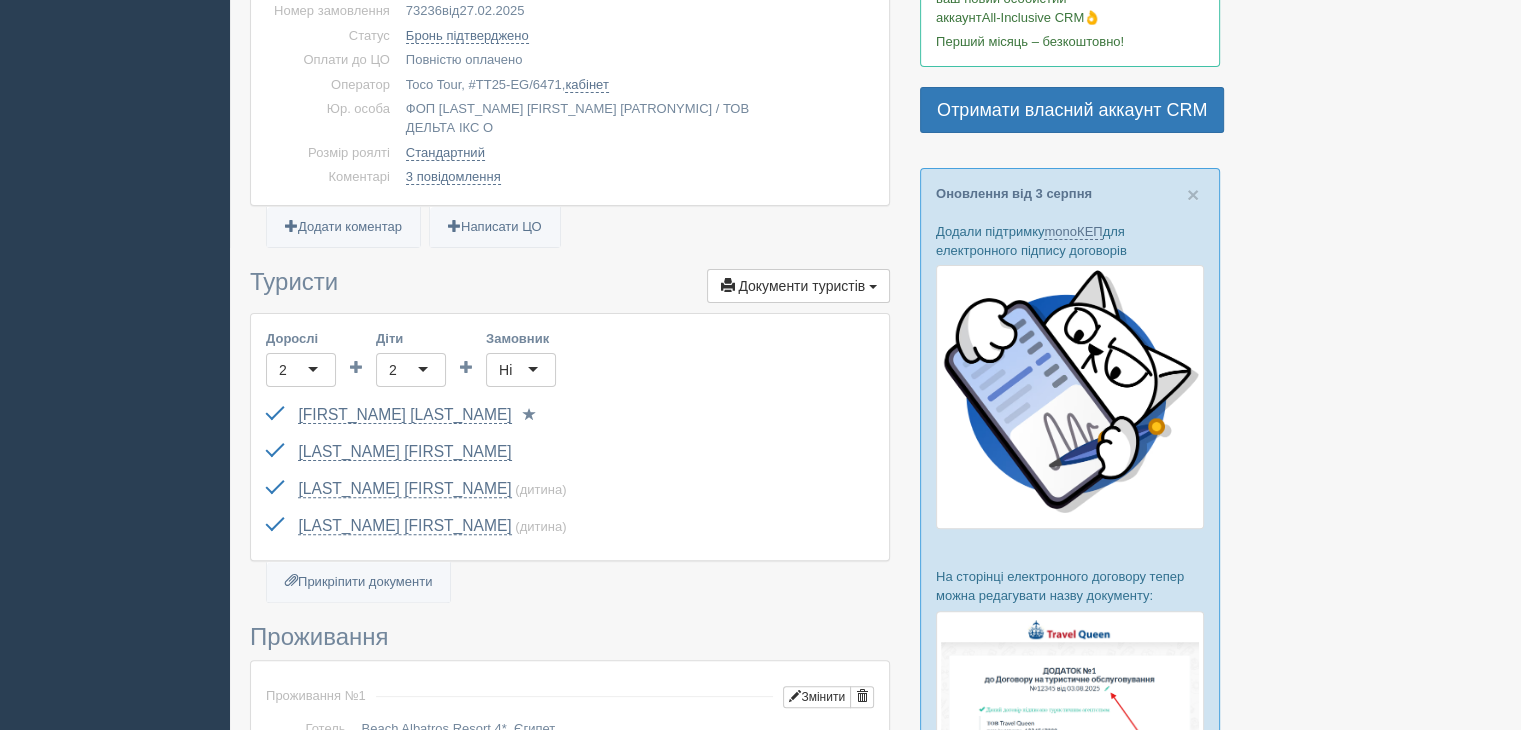 scroll, scrollTop: 600, scrollLeft: 0, axis: vertical 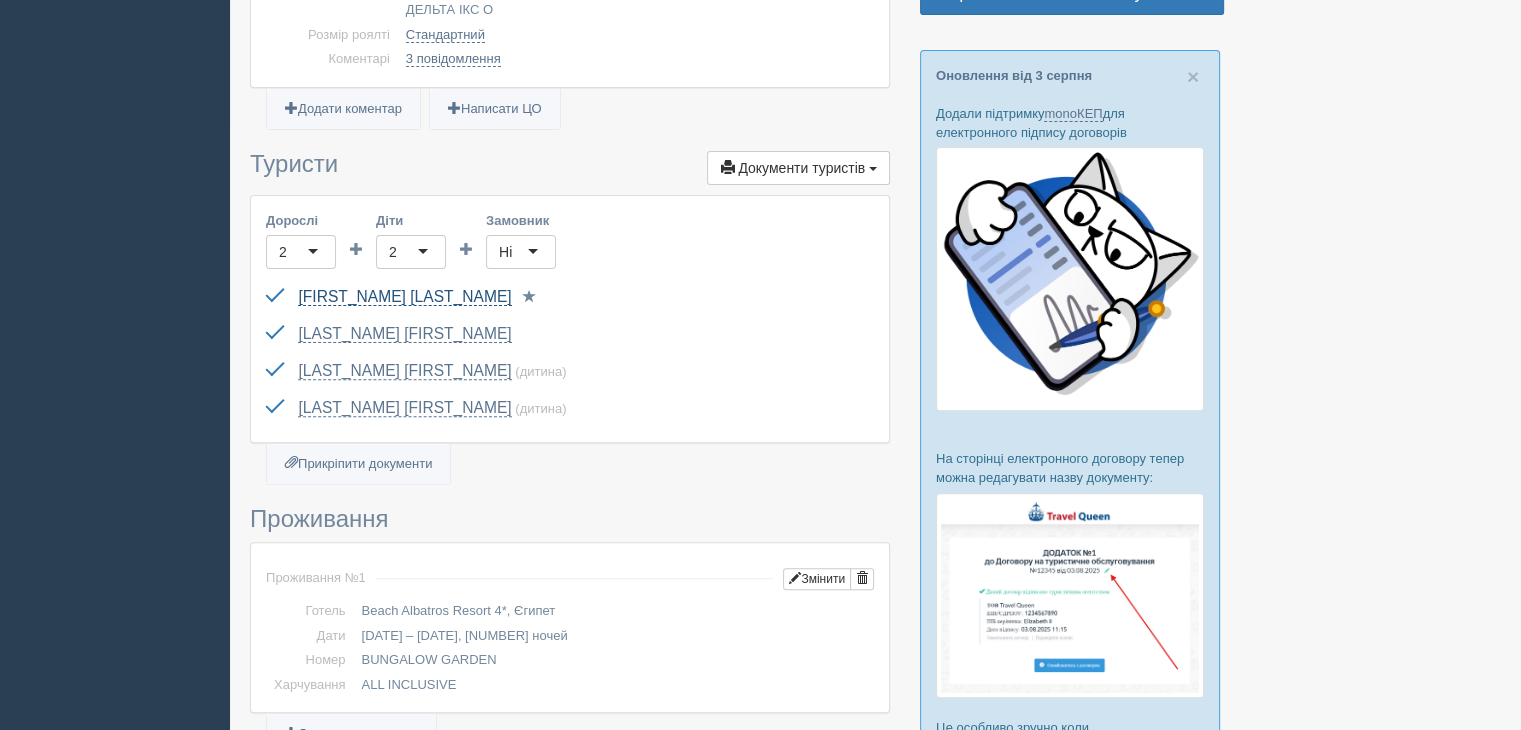 click on "[FIRST] [LAST]" at bounding box center (404, 297) 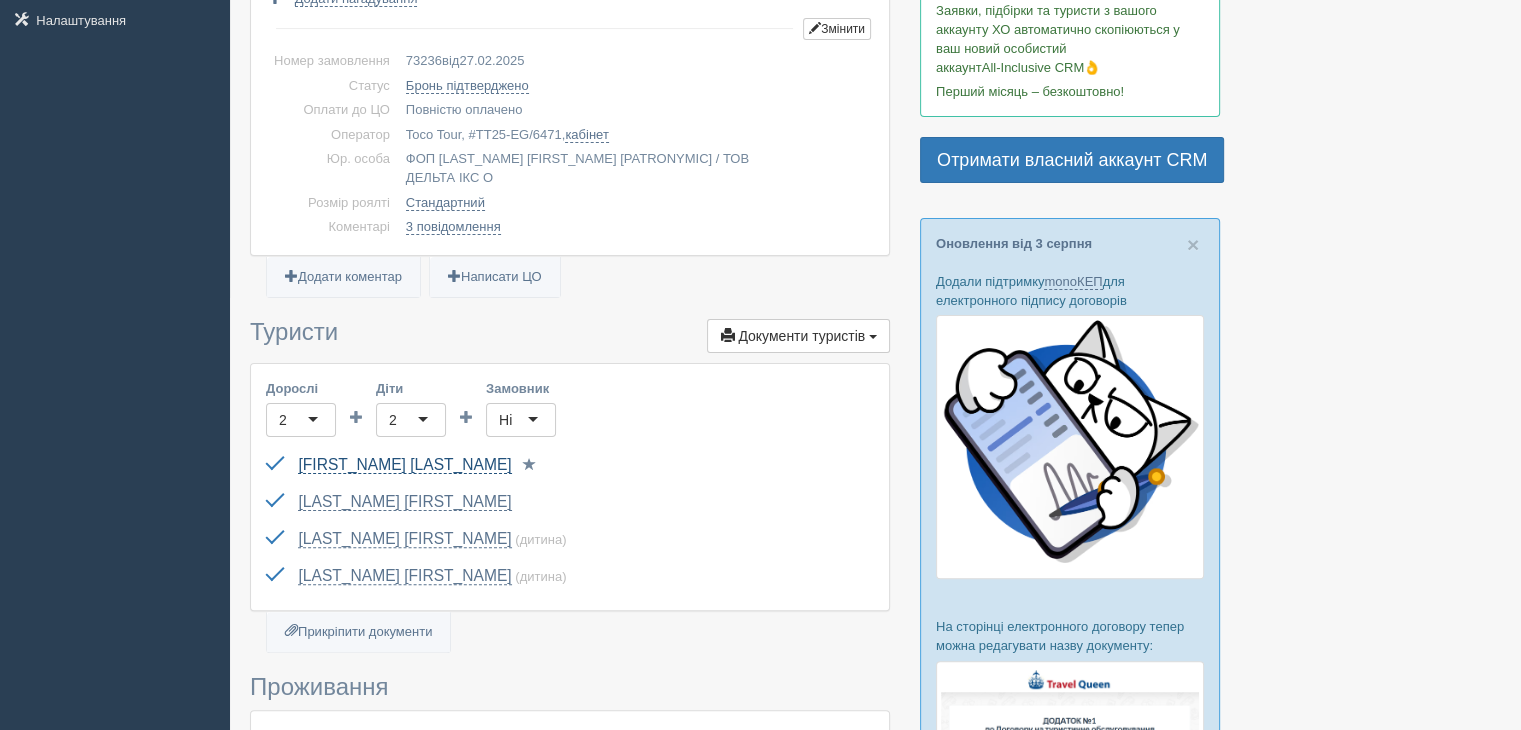scroll, scrollTop: 500, scrollLeft: 0, axis: vertical 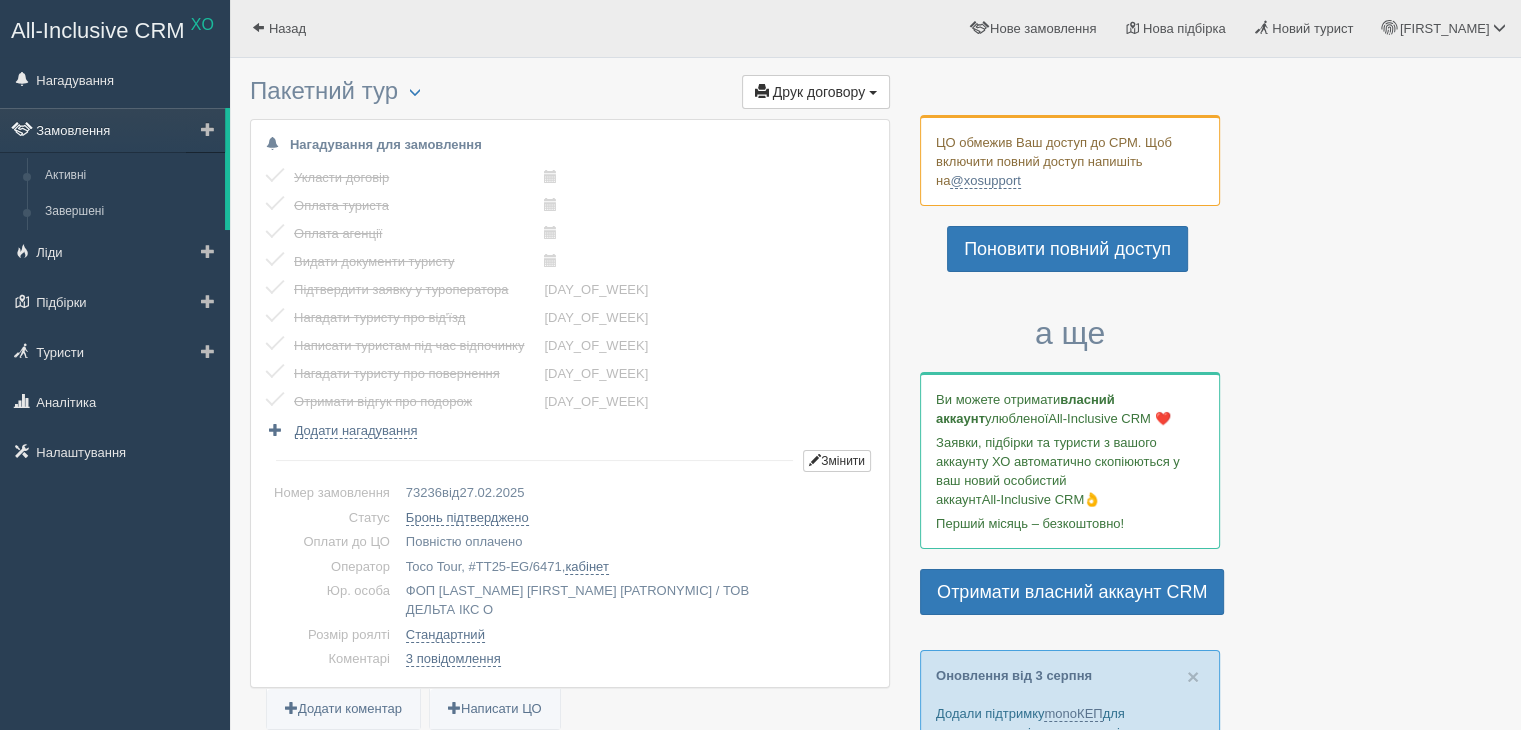 click on "Замовлення" at bounding box center [112, 130] 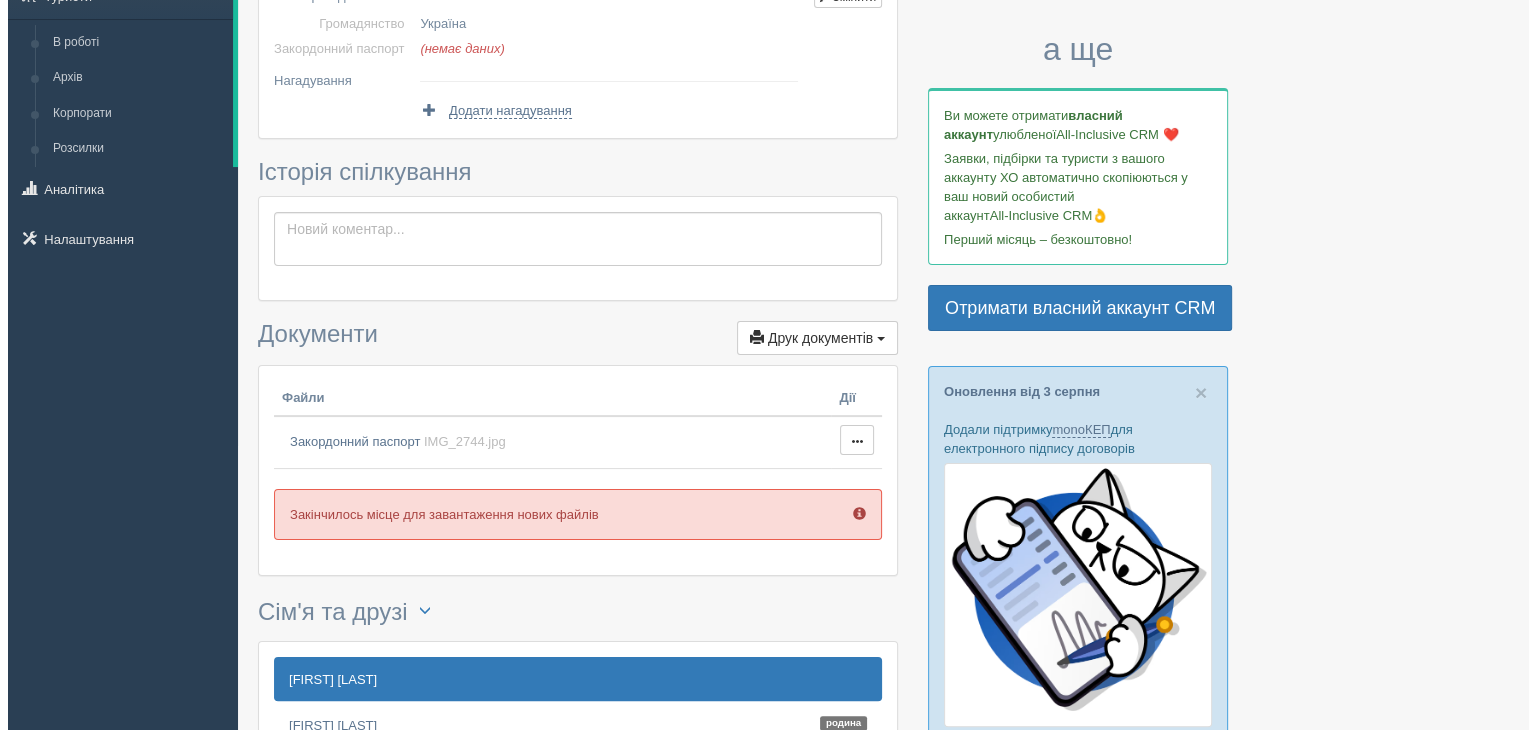 scroll, scrollTop: 400, scrollLeft: 0, axis: vertical 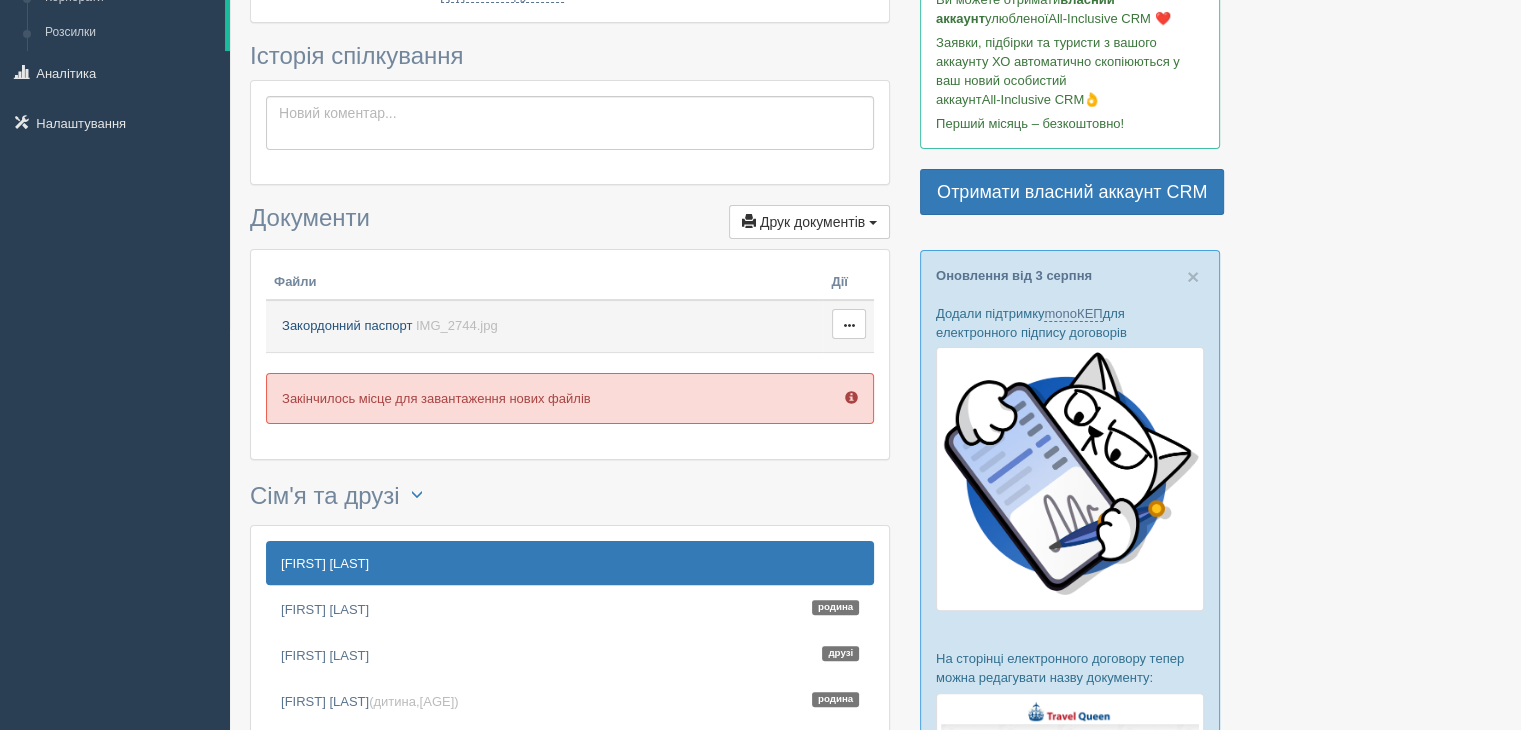 click on "Закордонний паспорт" at bounding box center (347, 325) 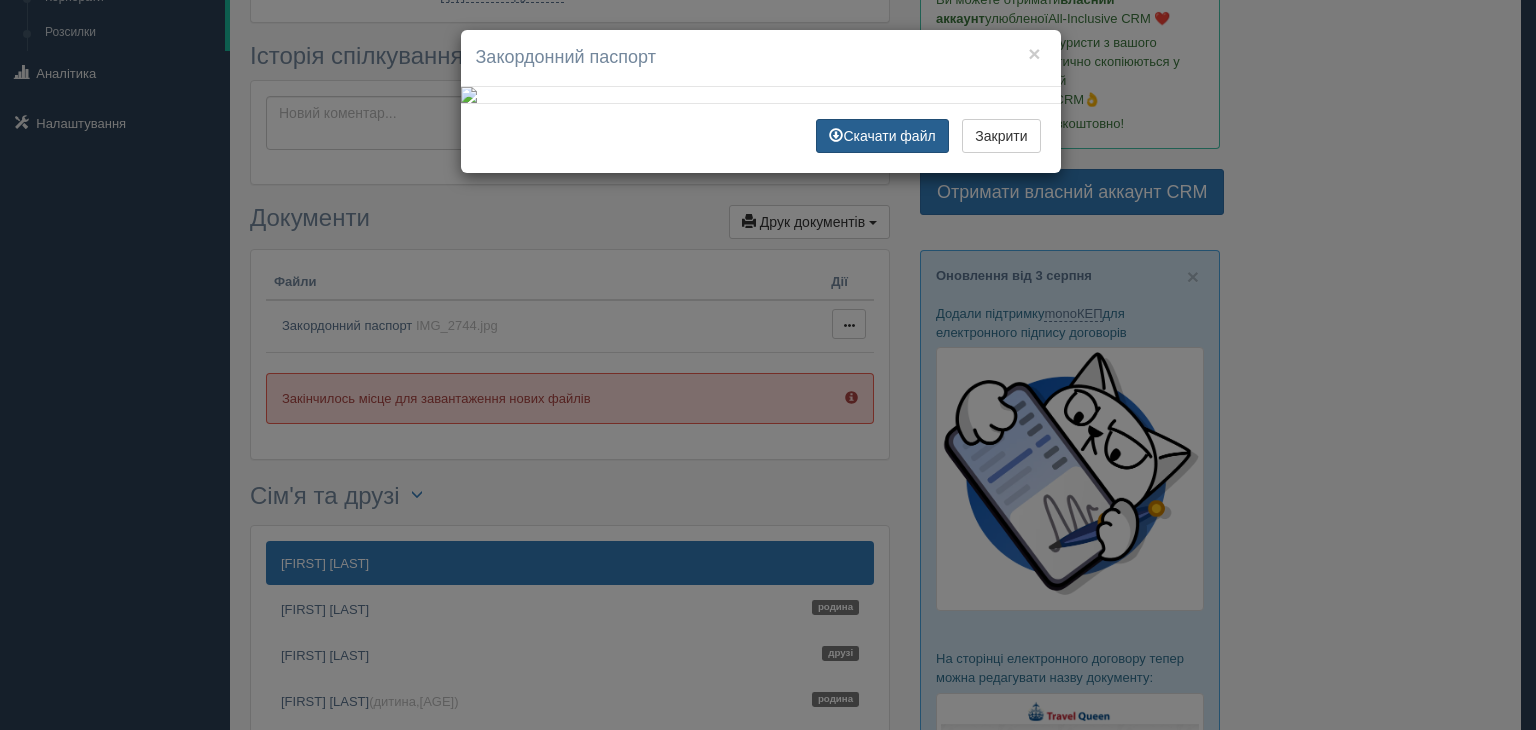 click on "Скачати файл" at bounding box center (882, 136) 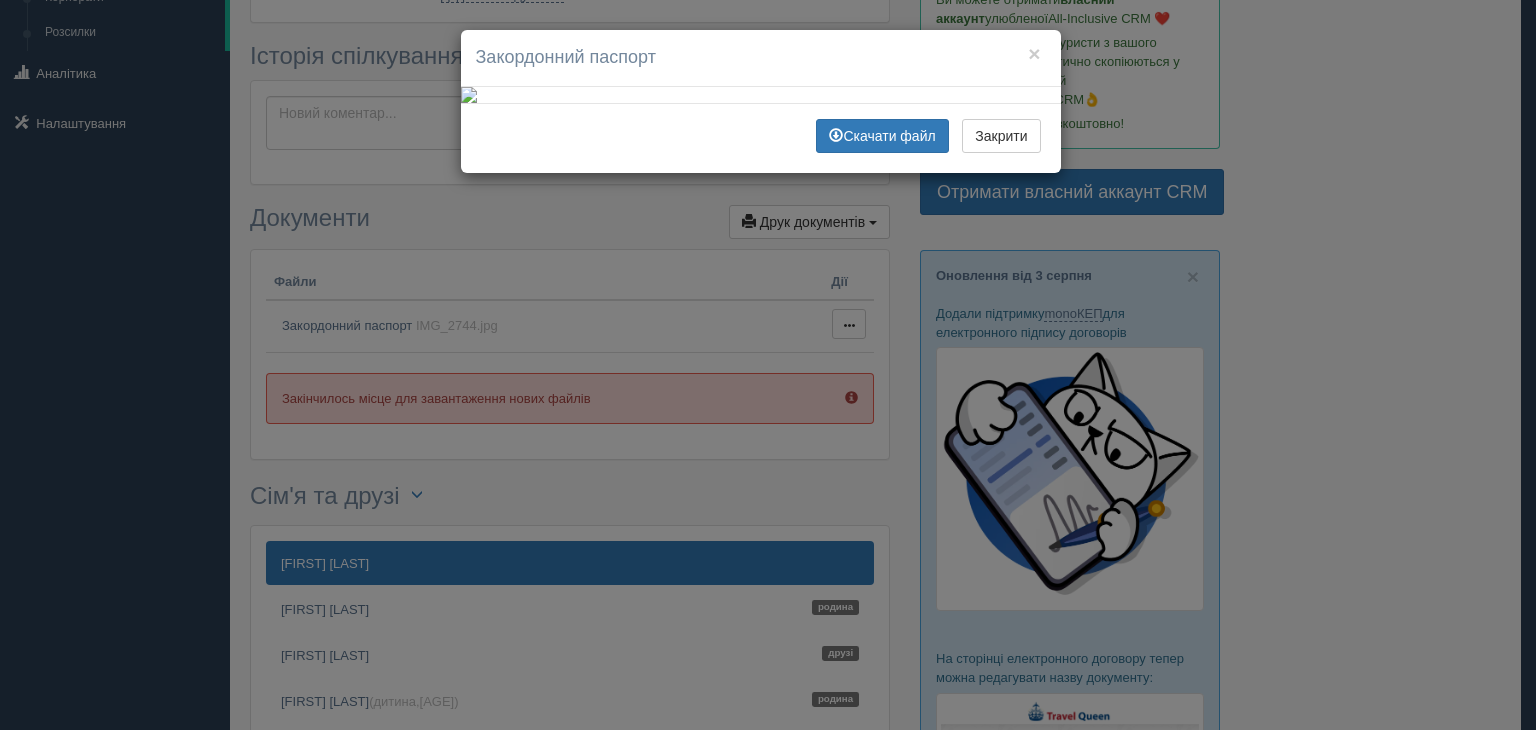click on "×
Закордонний паспорт
Скачати файл
Закрити" at bounding box center (768, 365) 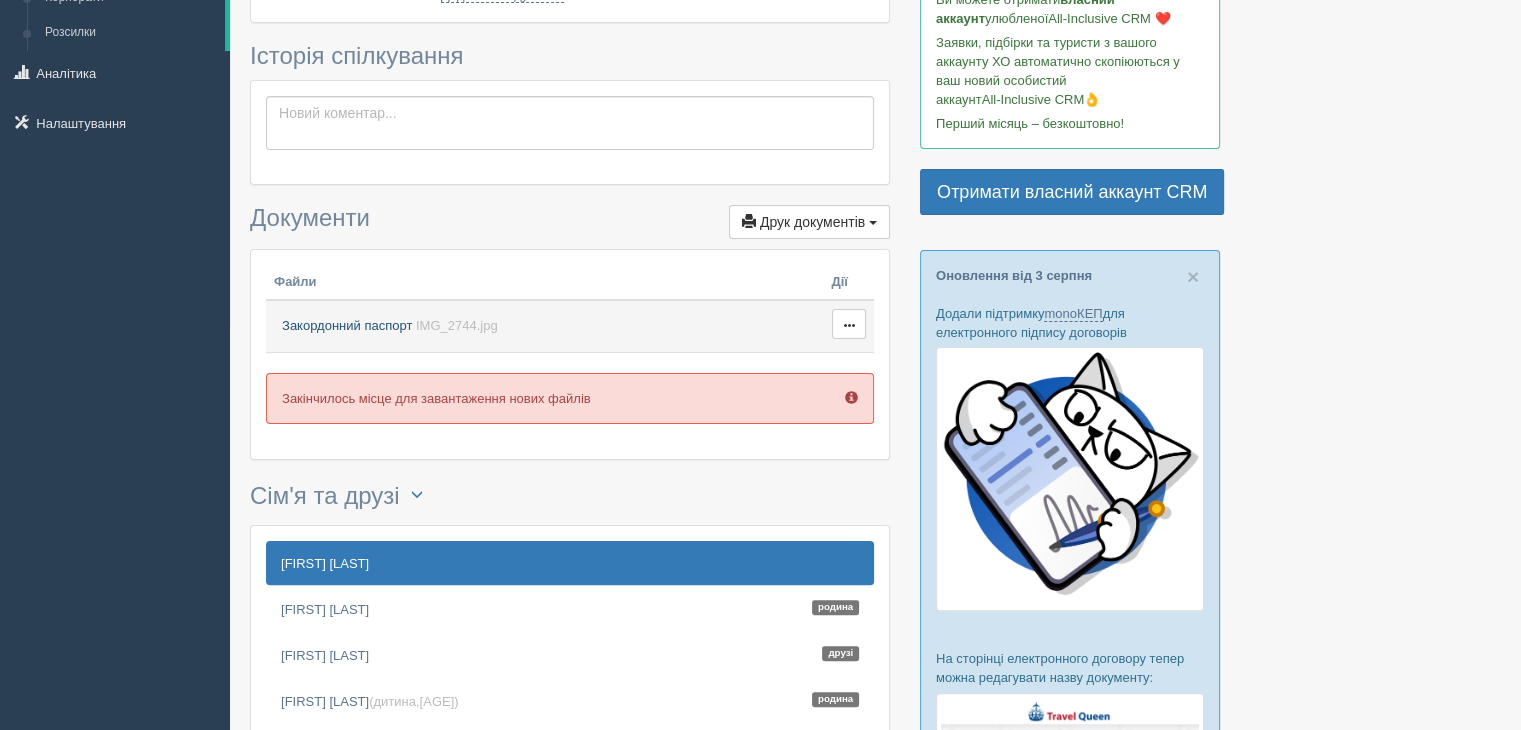 click on "Закордонний паспорт" at bounding box center [347, 325] 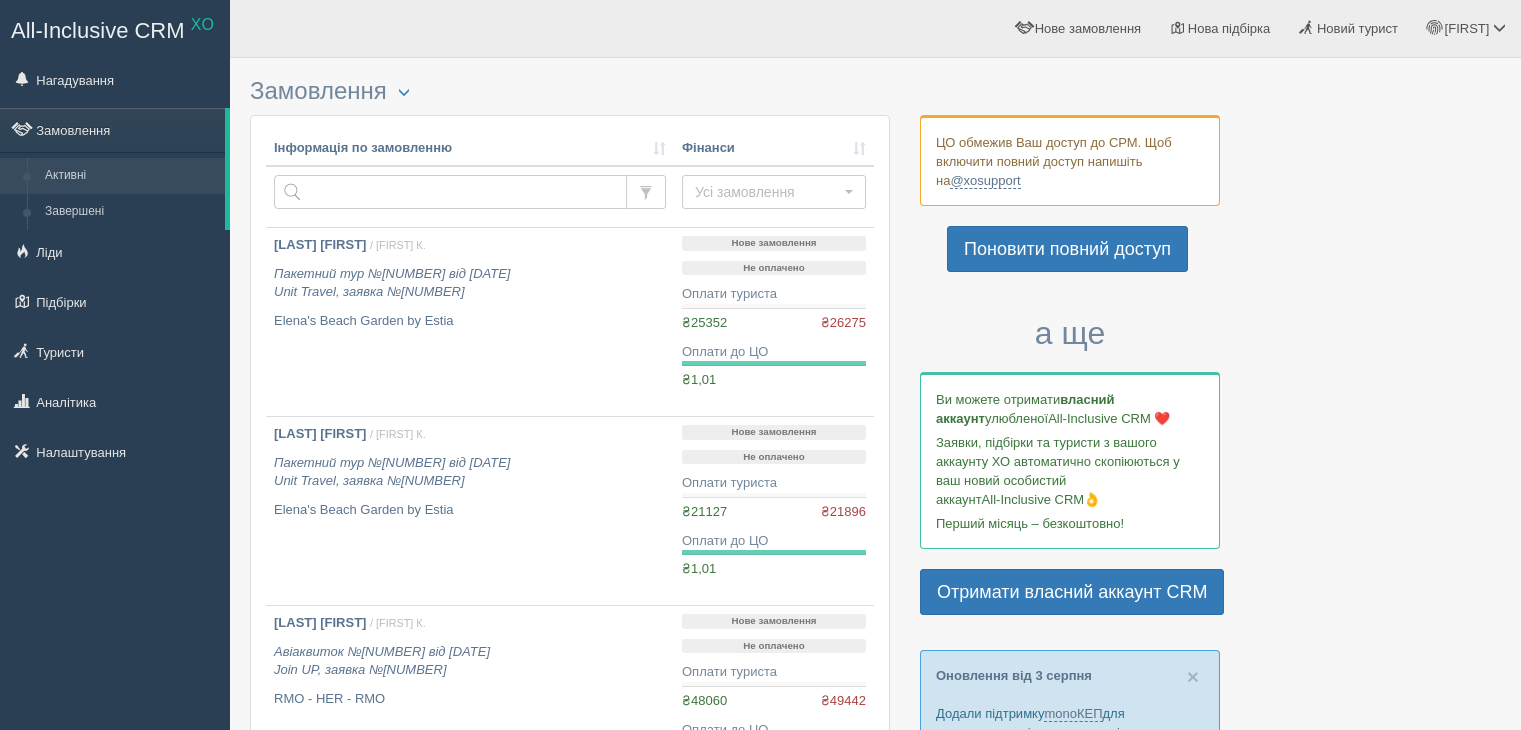 scroll, scrollTop: 0, scrollLeft: 0, axis: both 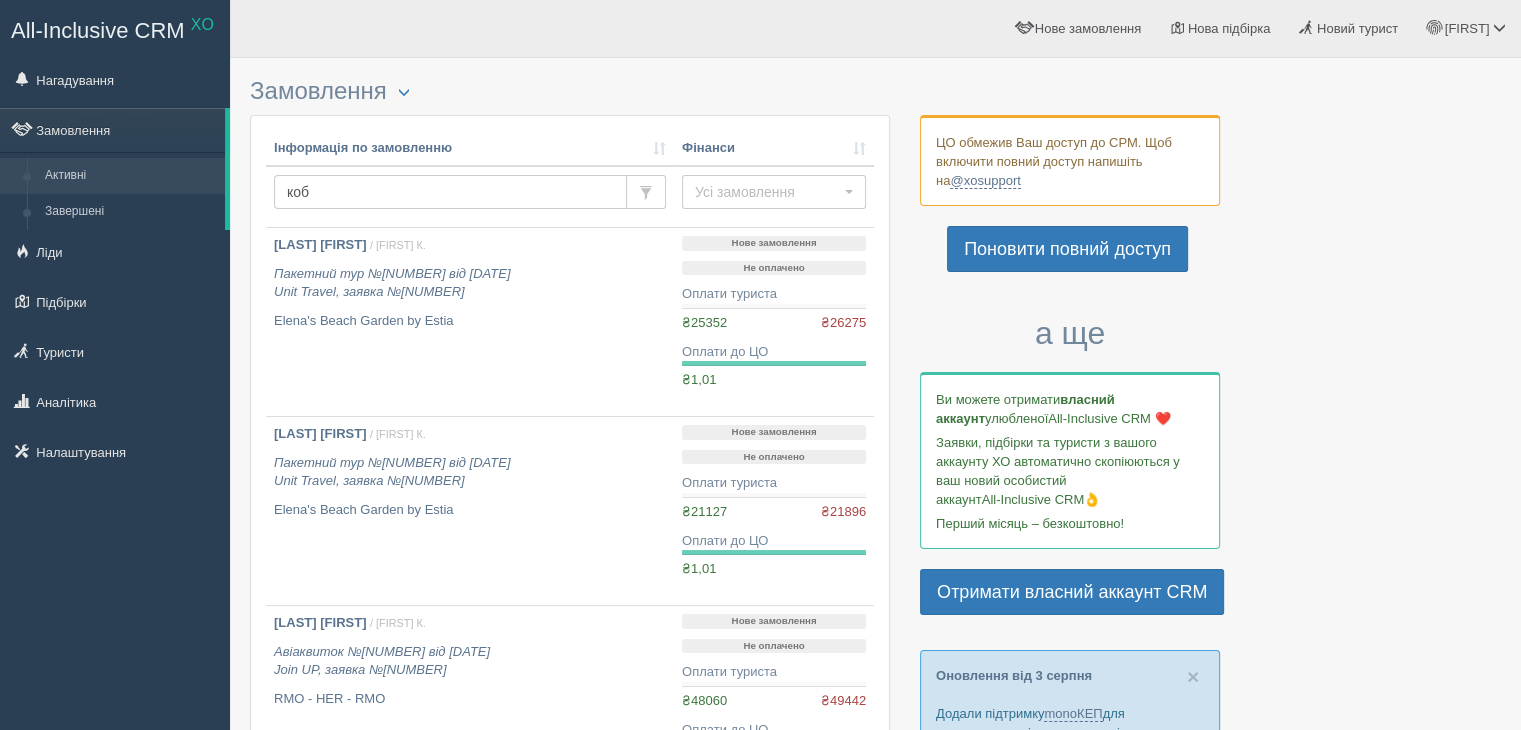 type on "коба" 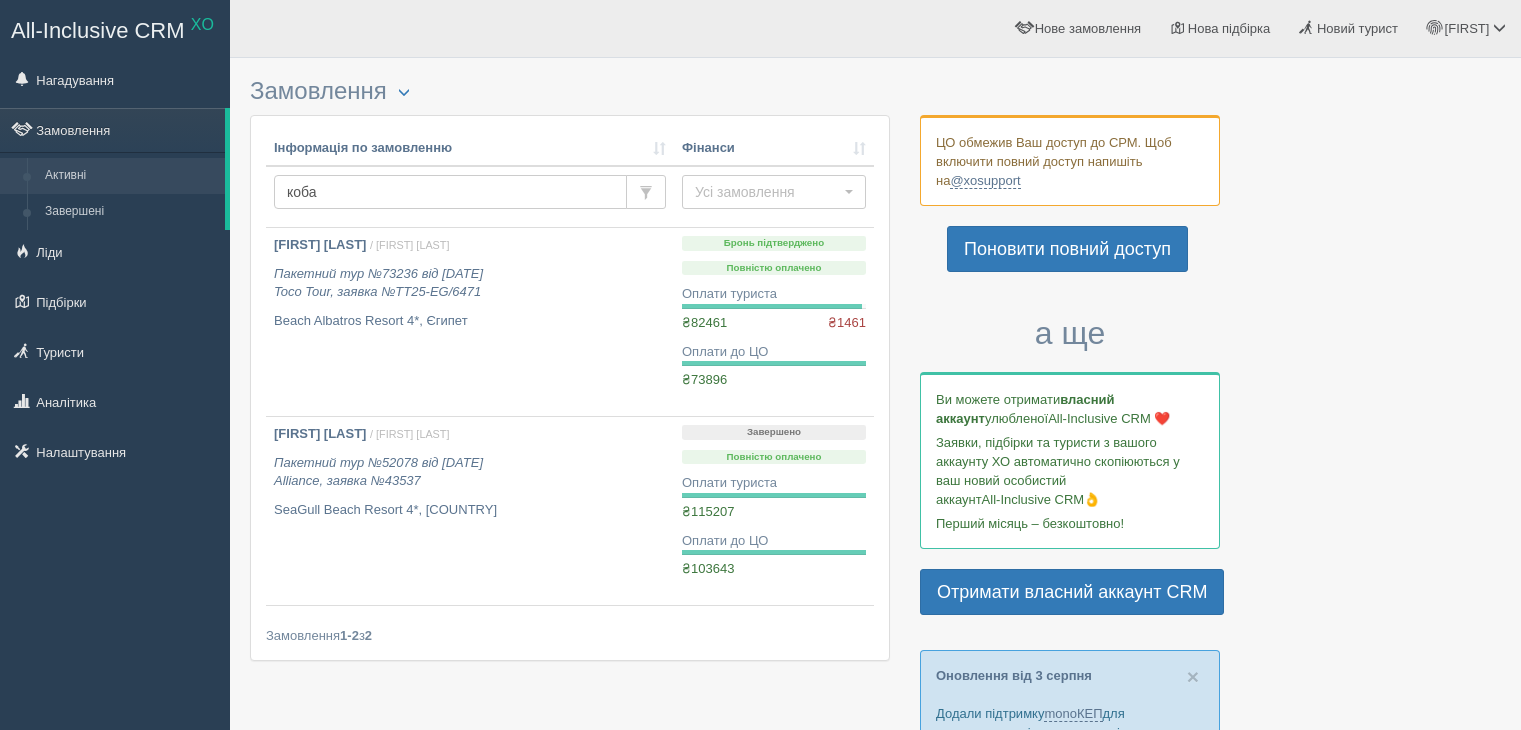scroll, scrollTop: 0, scrollLeft: 0, axis: both 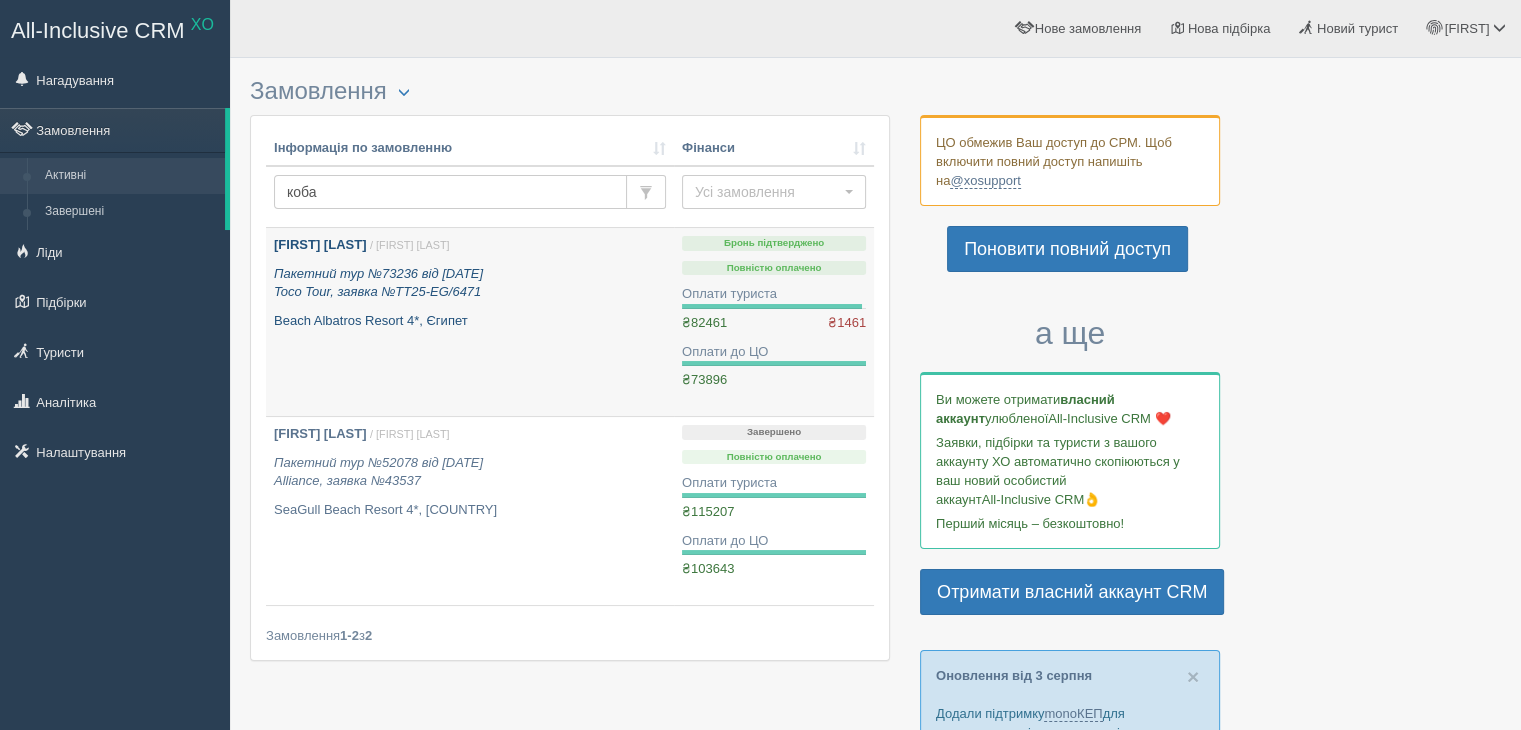 click on "[FIRST] [LAST]" at bounding box center (320, 244) 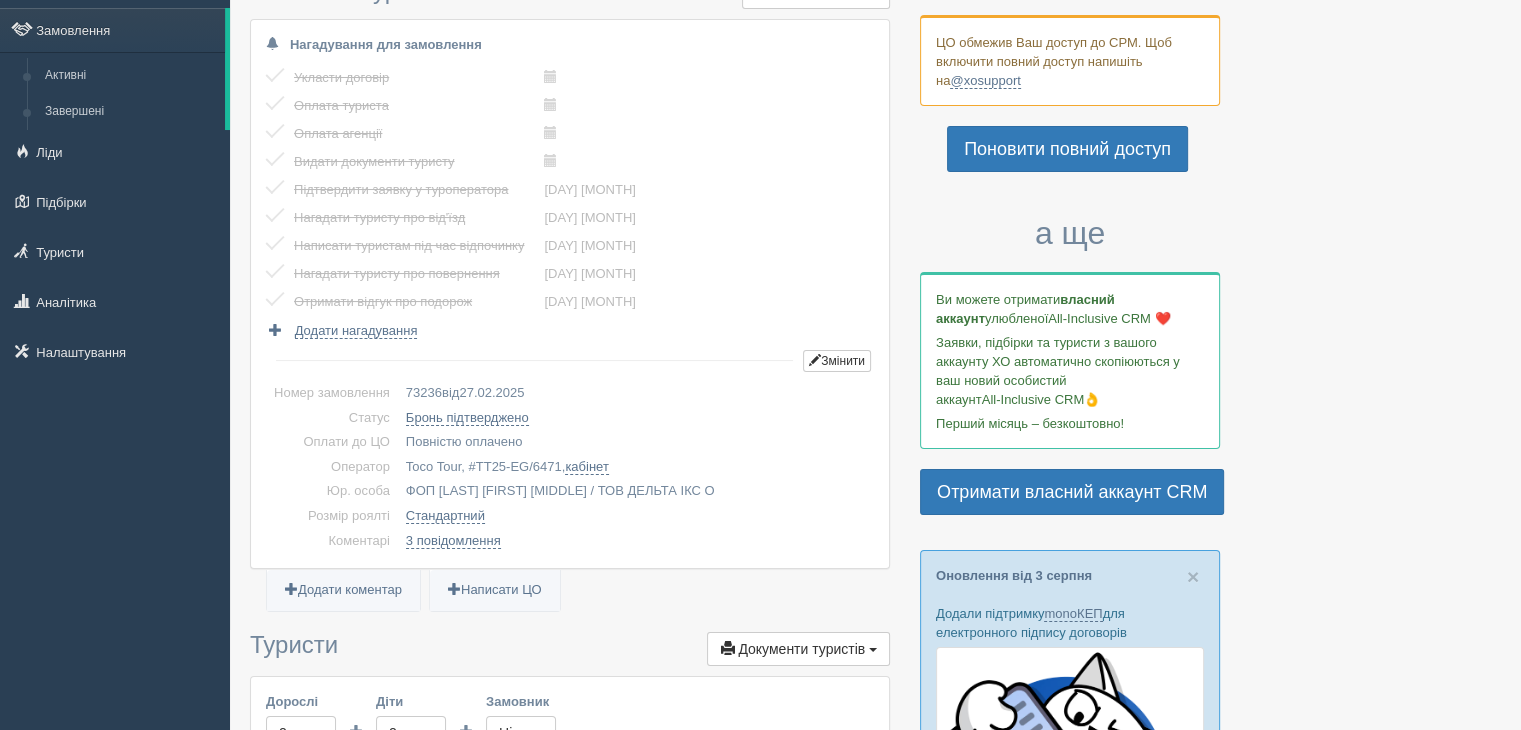 scroll, scrollTop: 0, scrollLeft: 0, axis: both 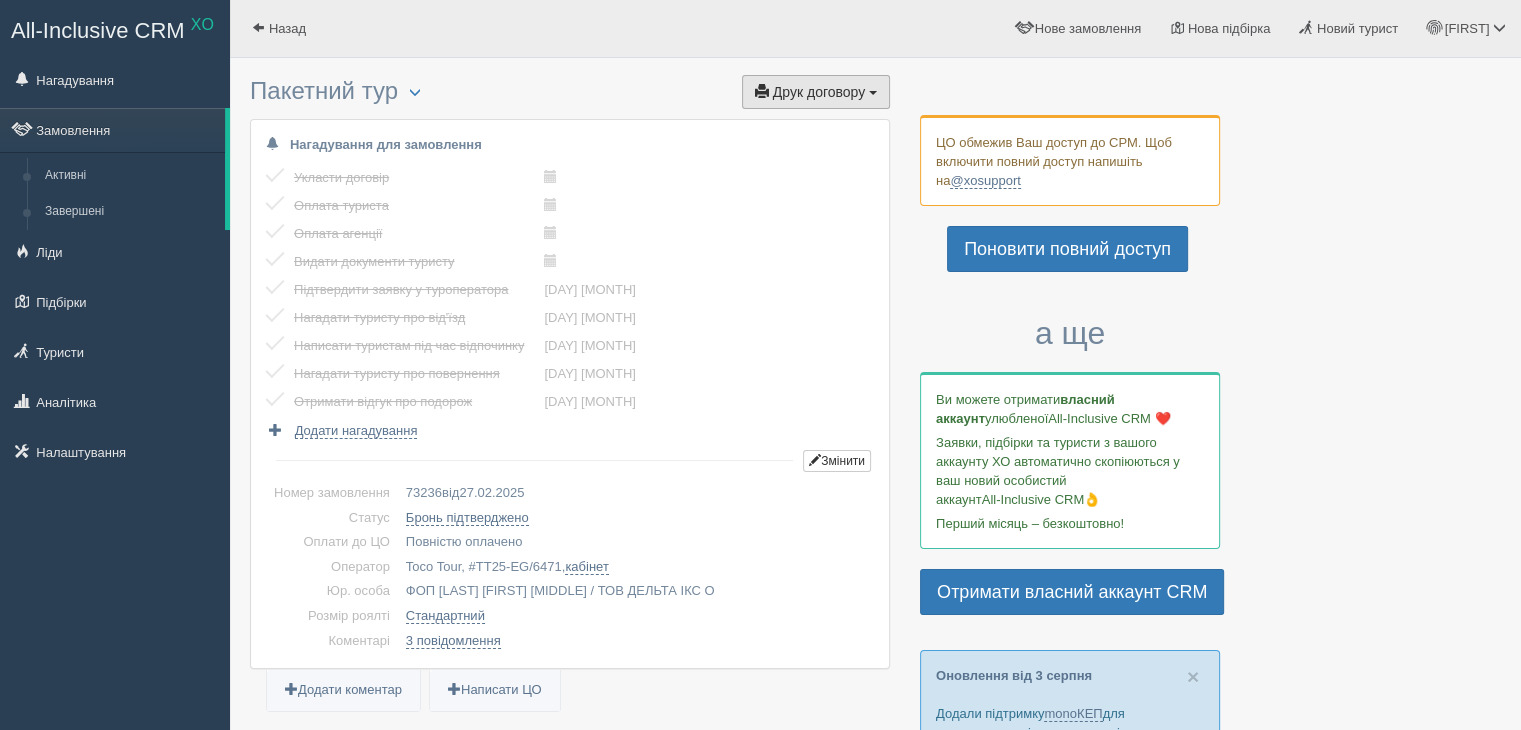 click on "Друк договору" at bounding box center (819, 92) 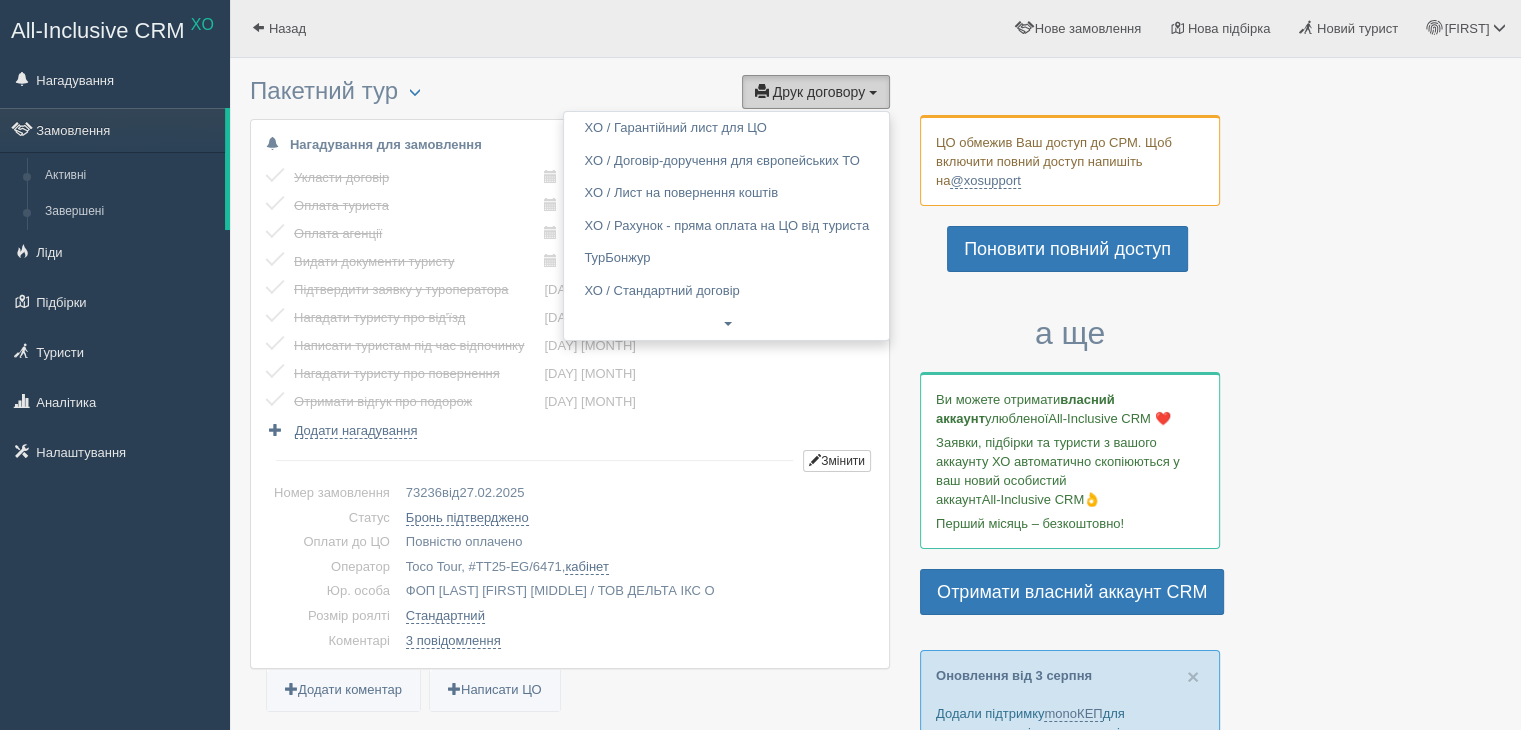 click on "Друк договору" at bounding box center (819, 92) 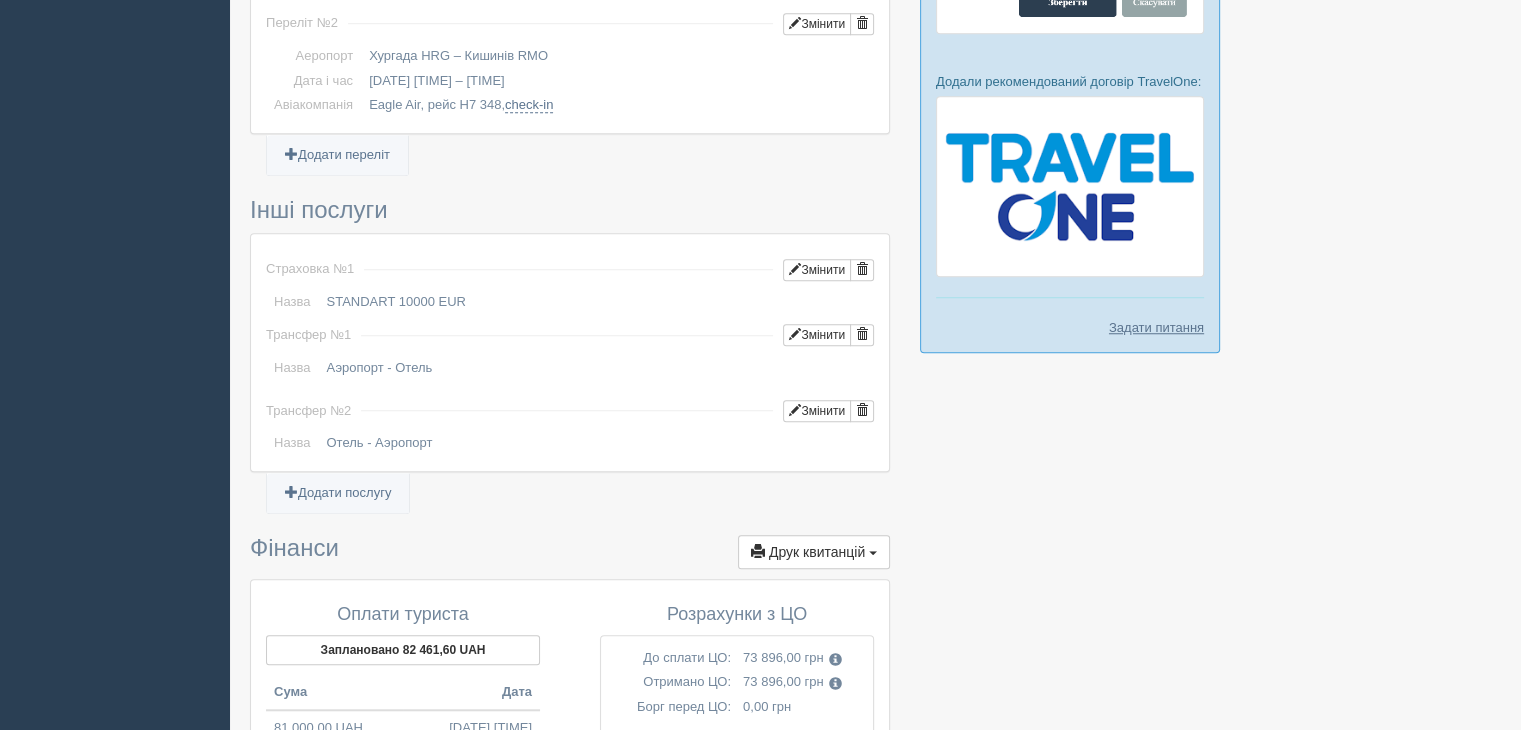 scroll, scrollTop: 1800, scrollLeft: 0, axis: vertical 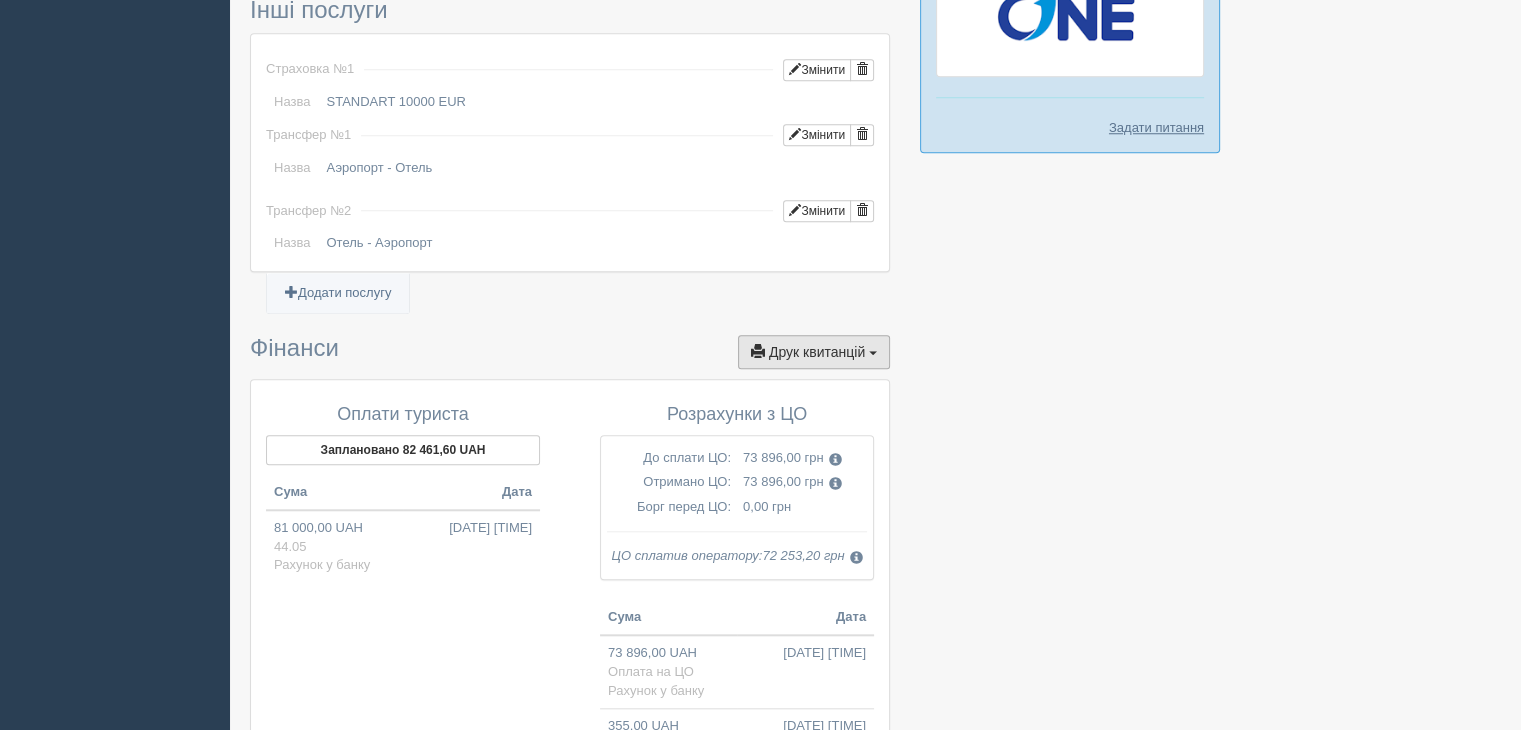 click on "Друк квитанцій" at bounding box center (817, 352) 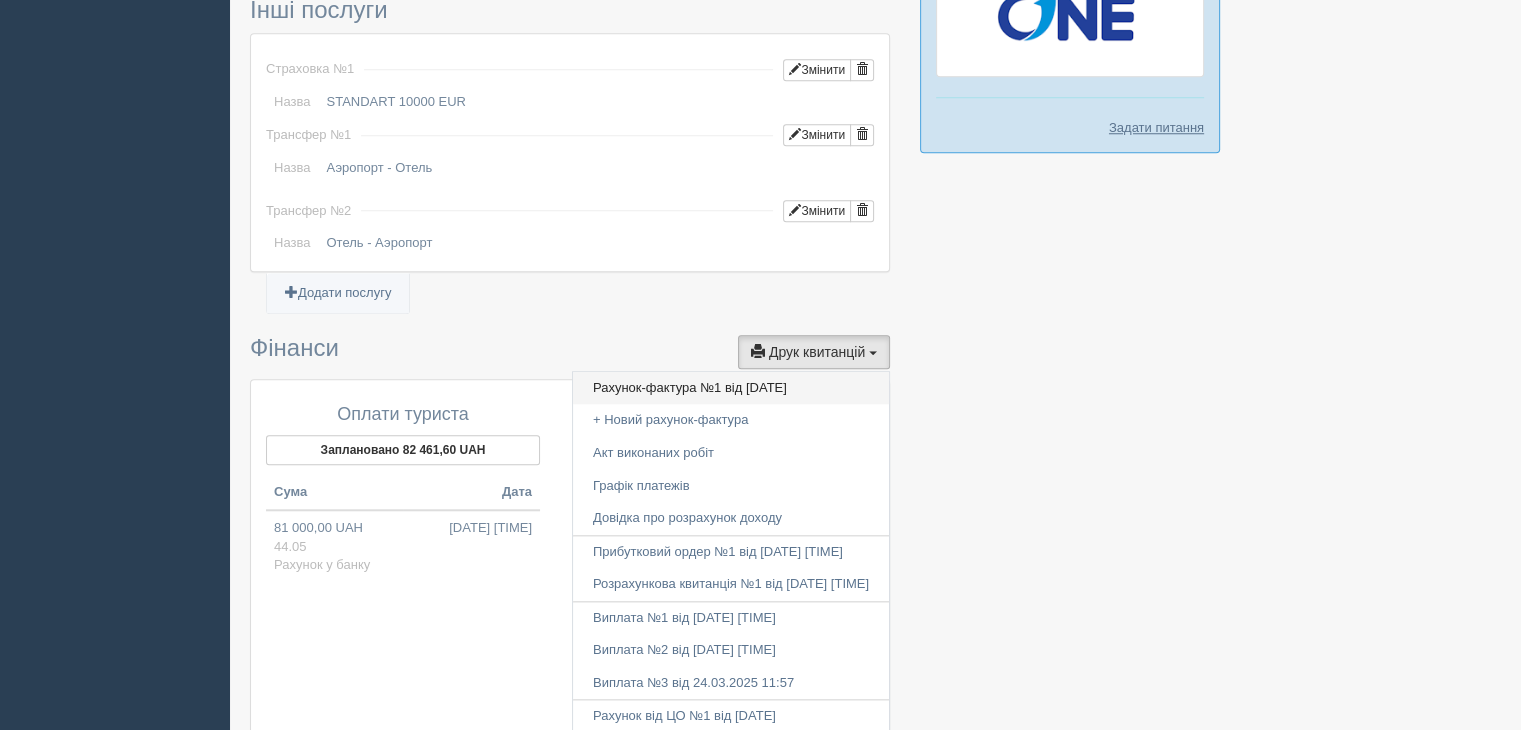 click on "Рахунок-фактура №1 від 27.02.2025" at bounding box center [731, 388] 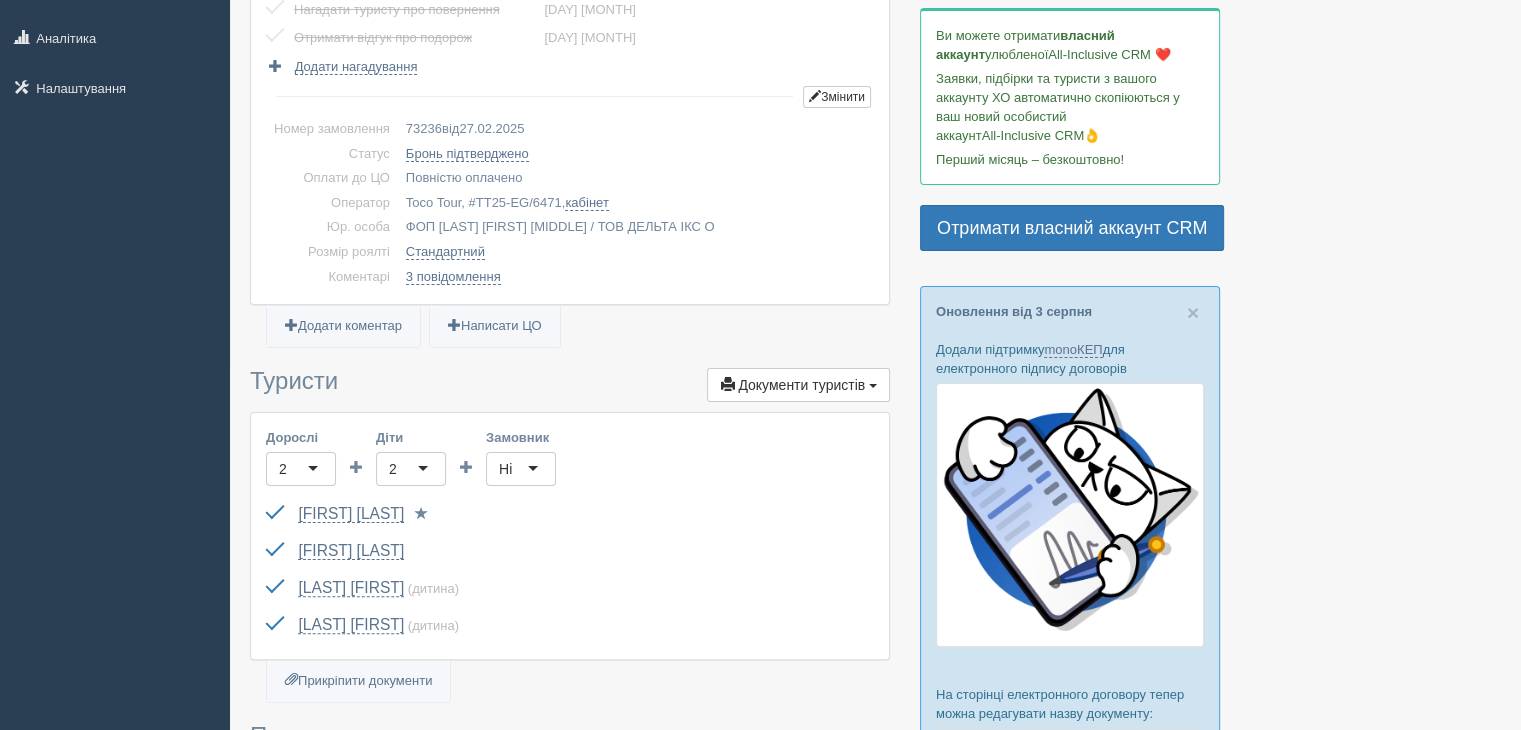 scroll, scrollTop: 400, scrollLeft: 0, axis: vertical 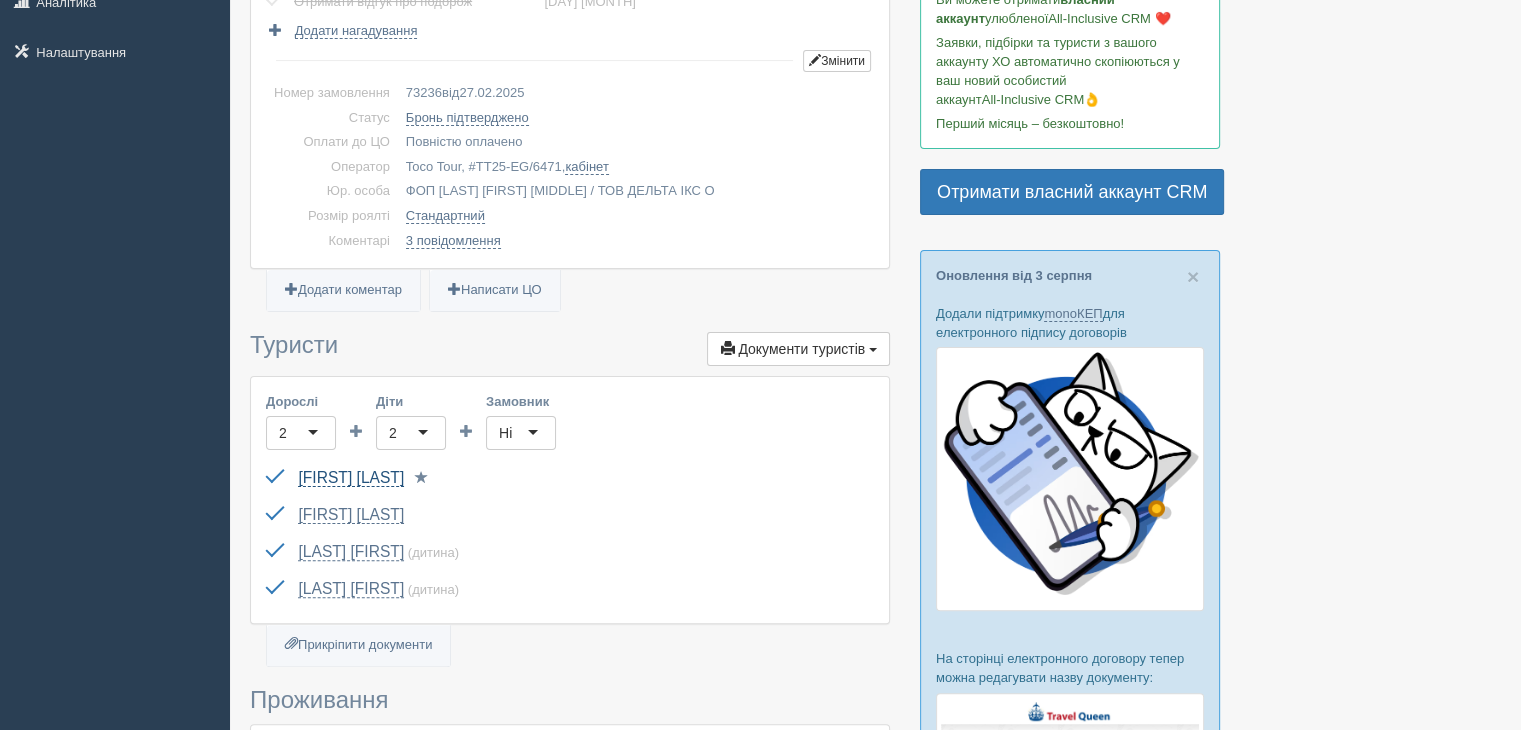 click on "[FIRST] [LAST]" at bounding box center [351, 478] 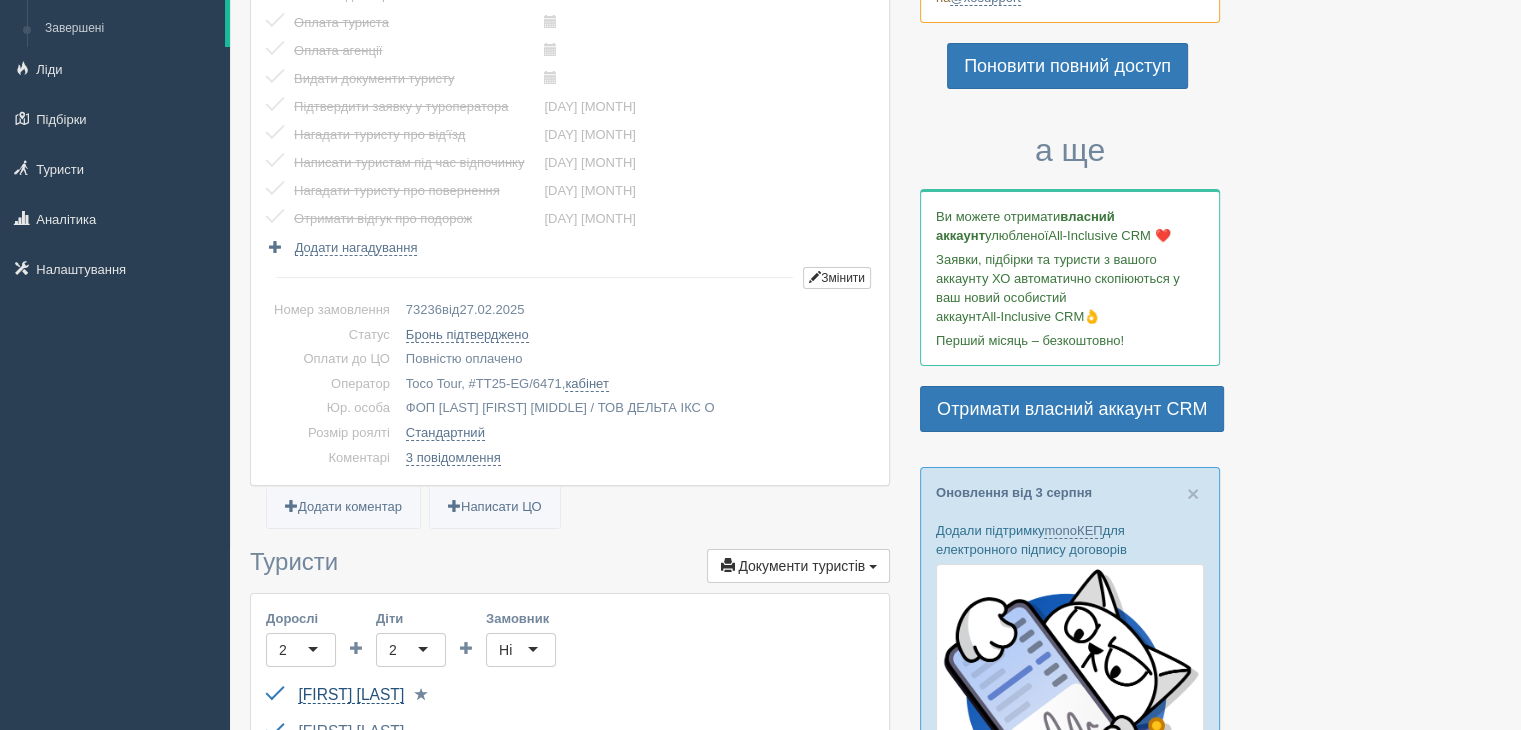 scroll, scrollTop: 200, scrollLeft: 0, axis: vertical 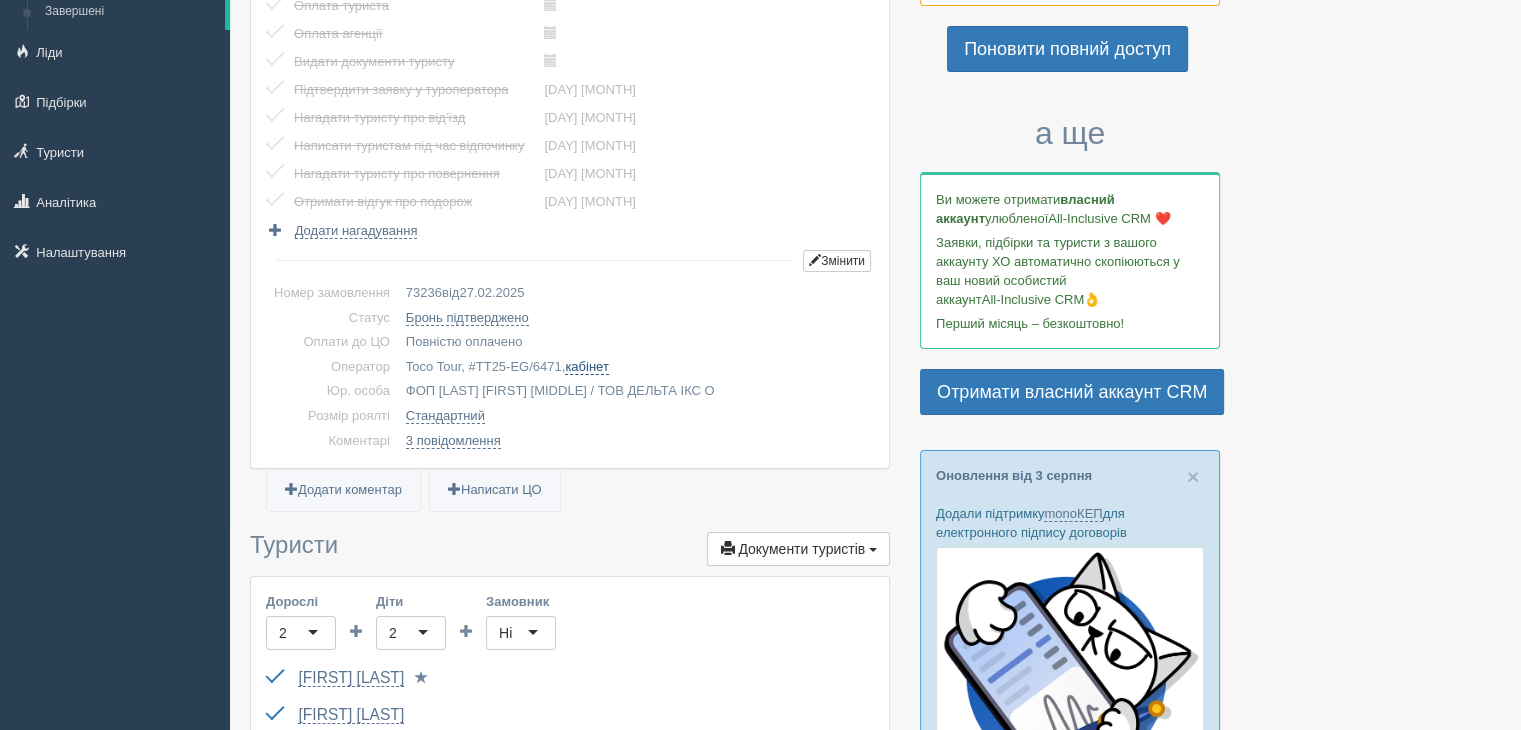 click on "кабінет" at bounding box center (586, 367) 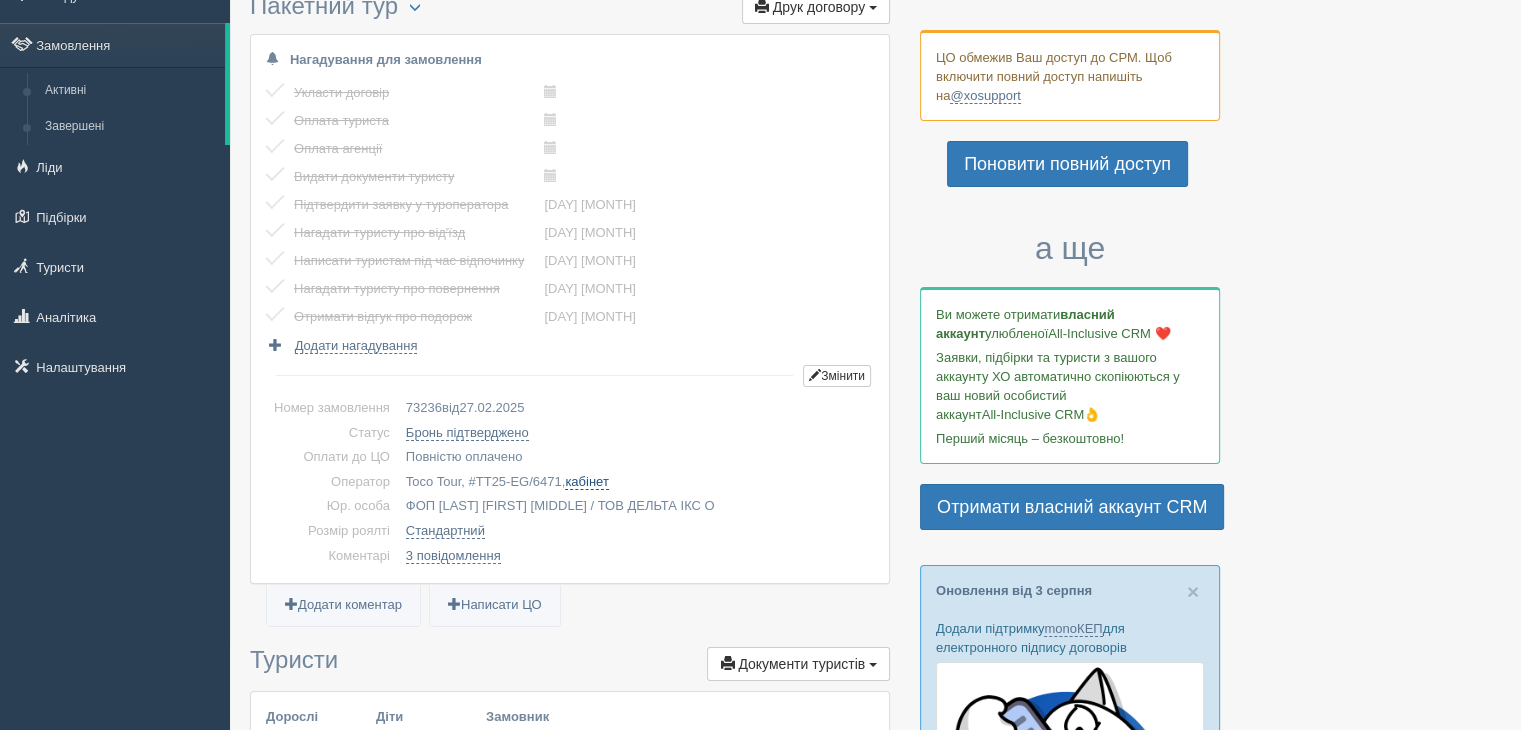 scroll, scrollTop: 0, scrollLeft: 0, axis: both 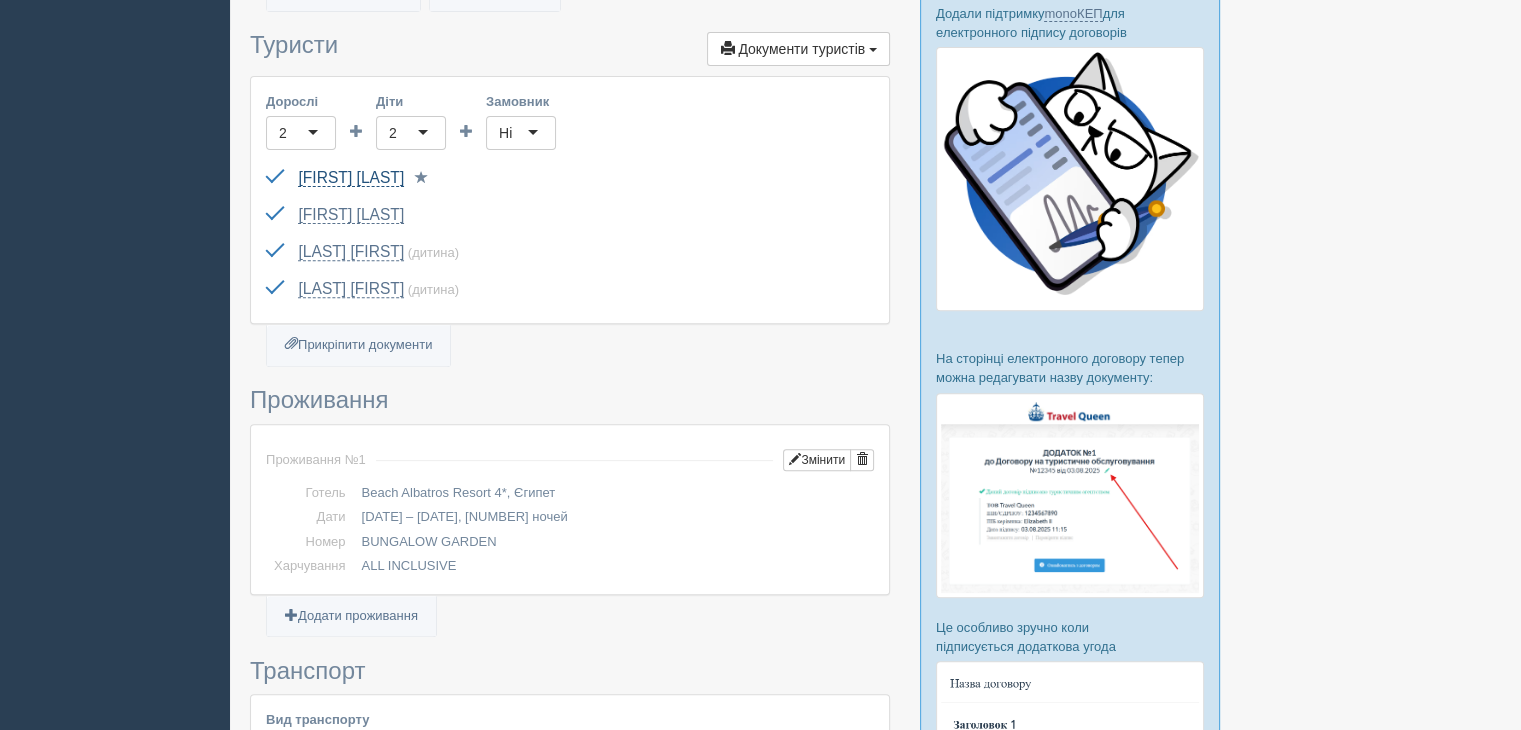 click on "[FIRST] [LAST]" at bounding box center [351, 178] 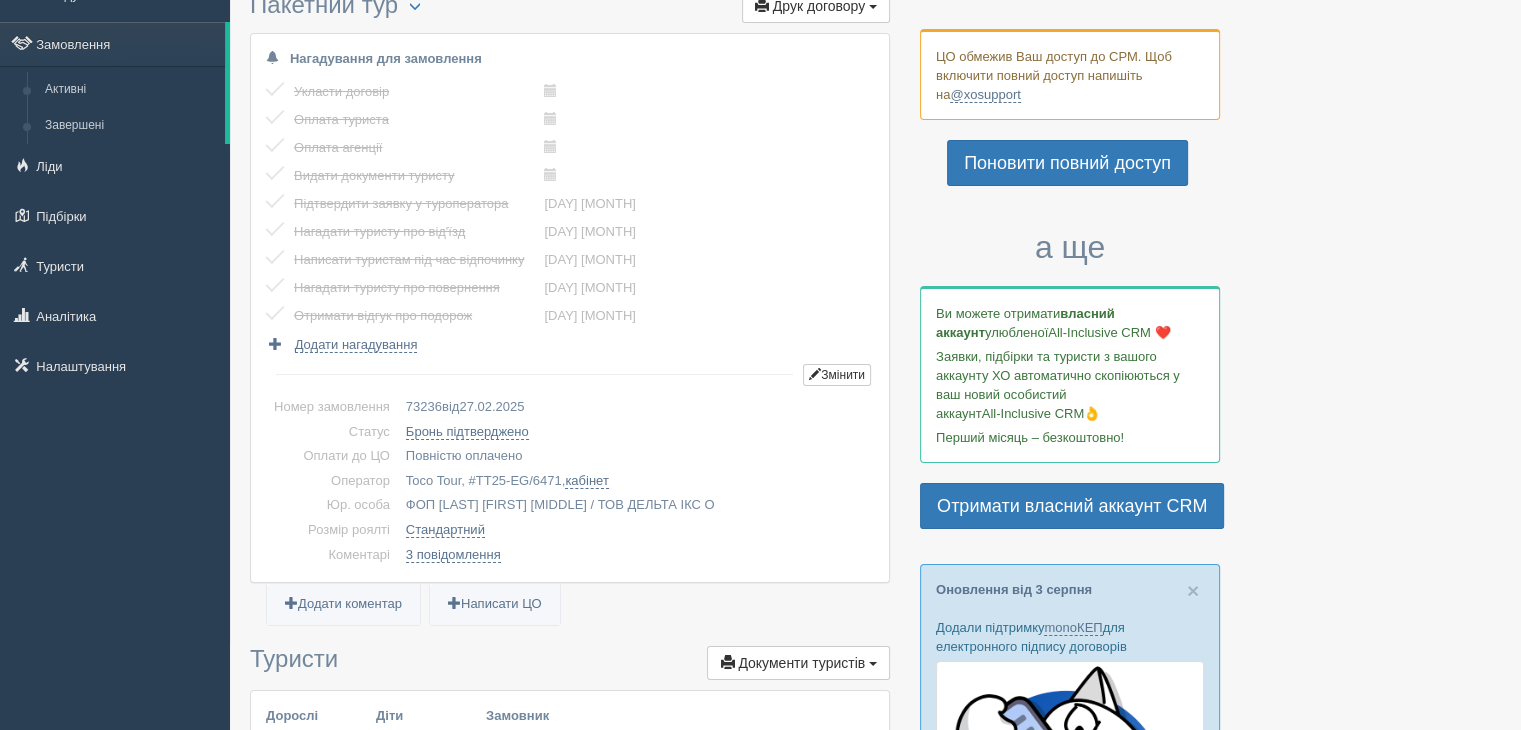 scroll, scrollTop: 0, scrollLeft: 0, axis: both 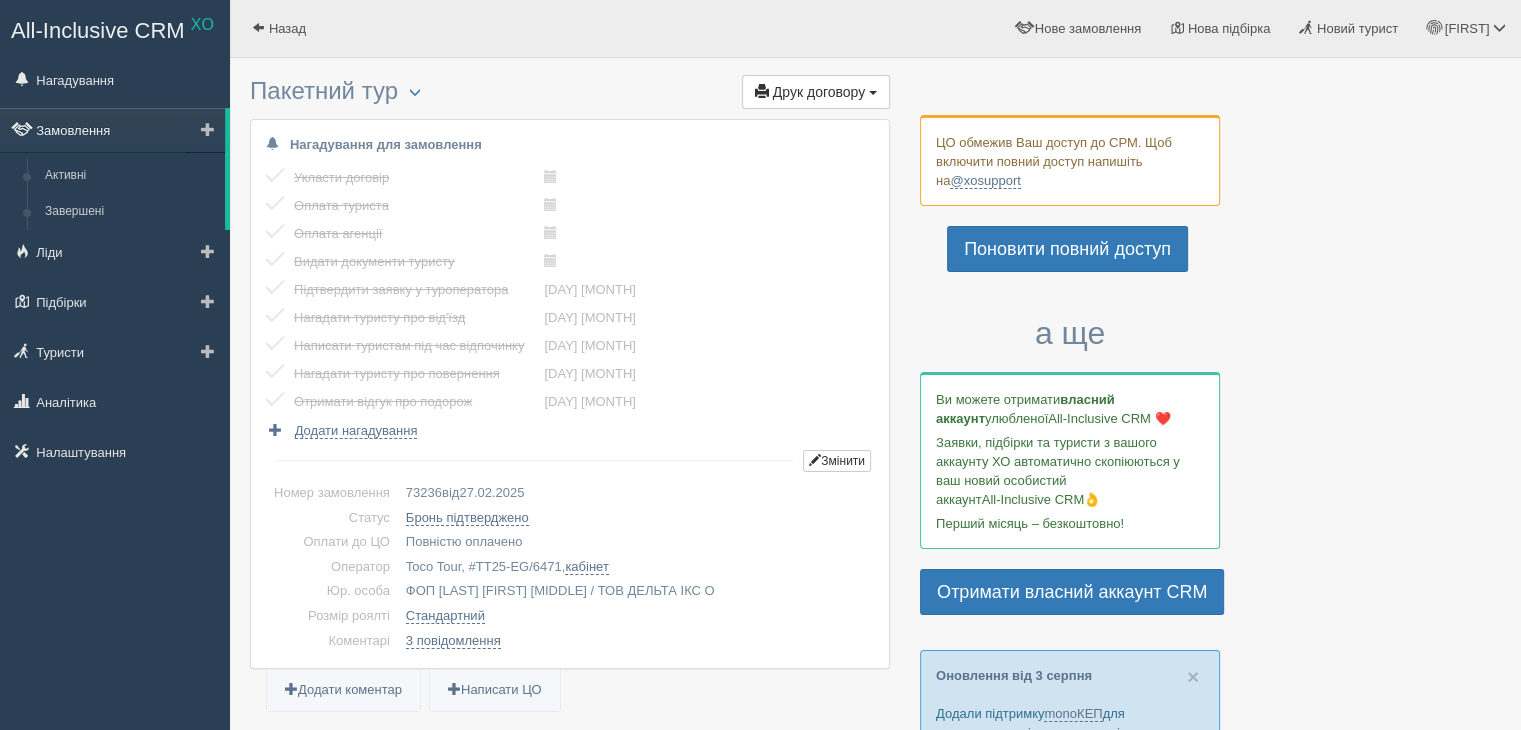 click on "Замовлення" at bounding box center [112, 130] 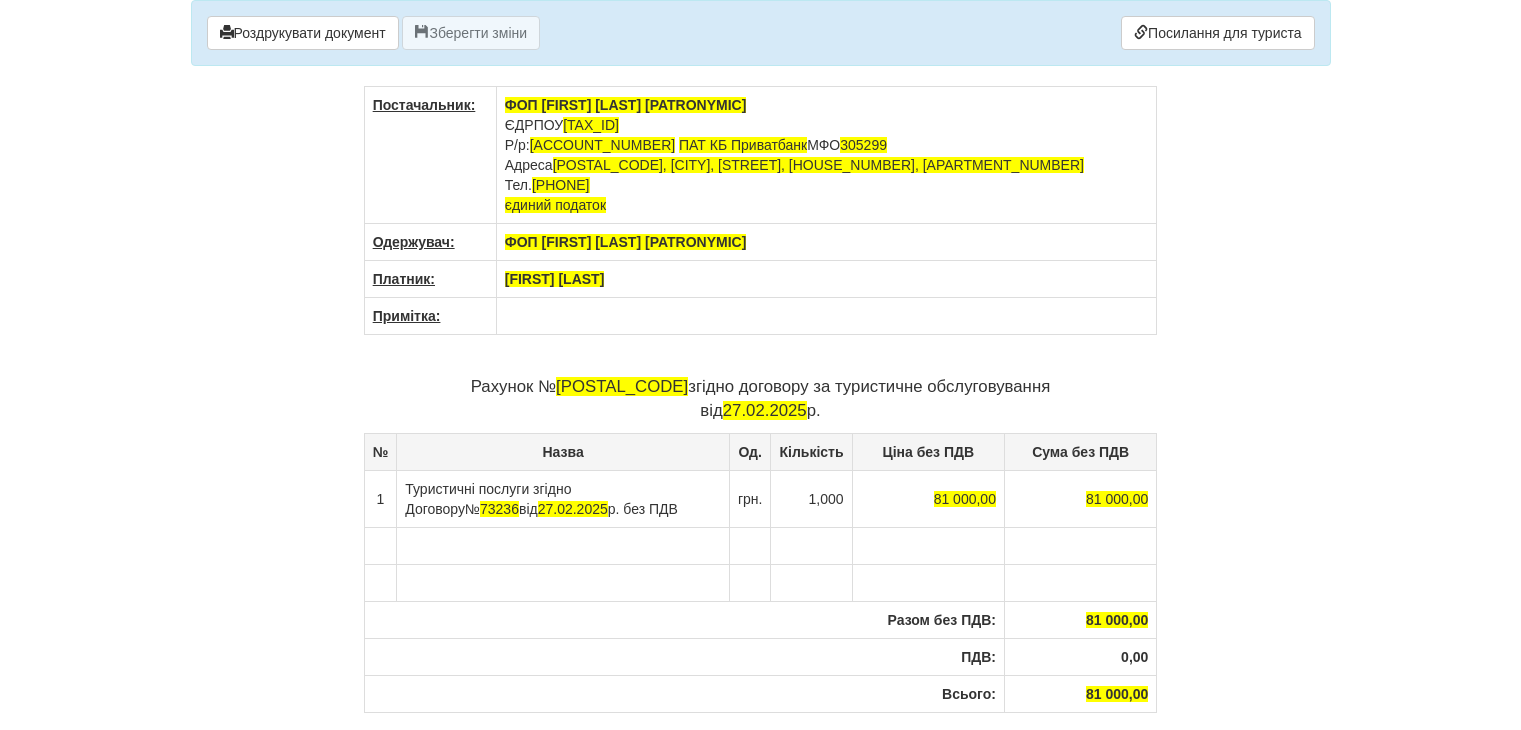 scroll, scrollTop: 0, scrollLeft: 0, axis: both 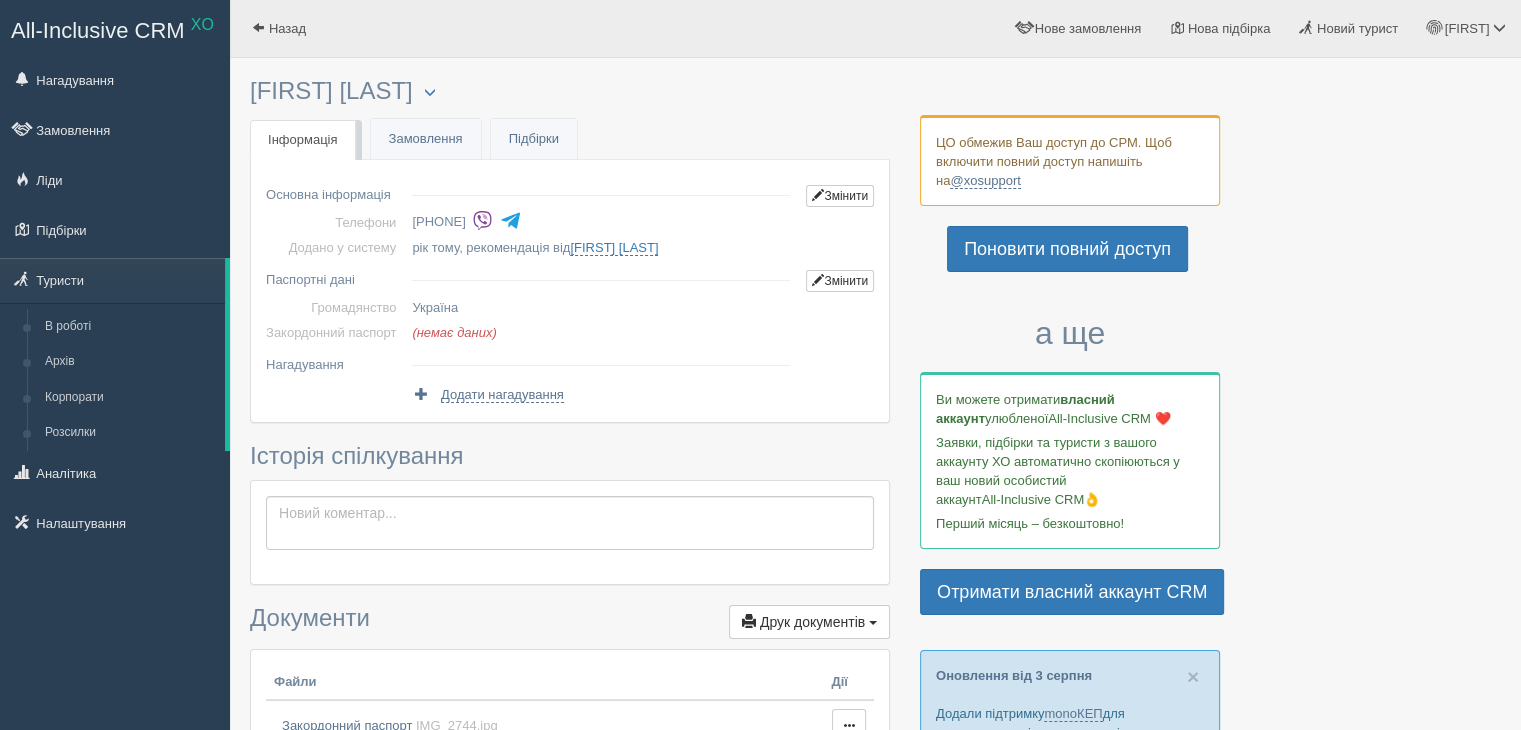 drag, startPoint x: 413, startPoint y: 222, endPoint x: 515, endPoint y: 233, distance: 102.59142 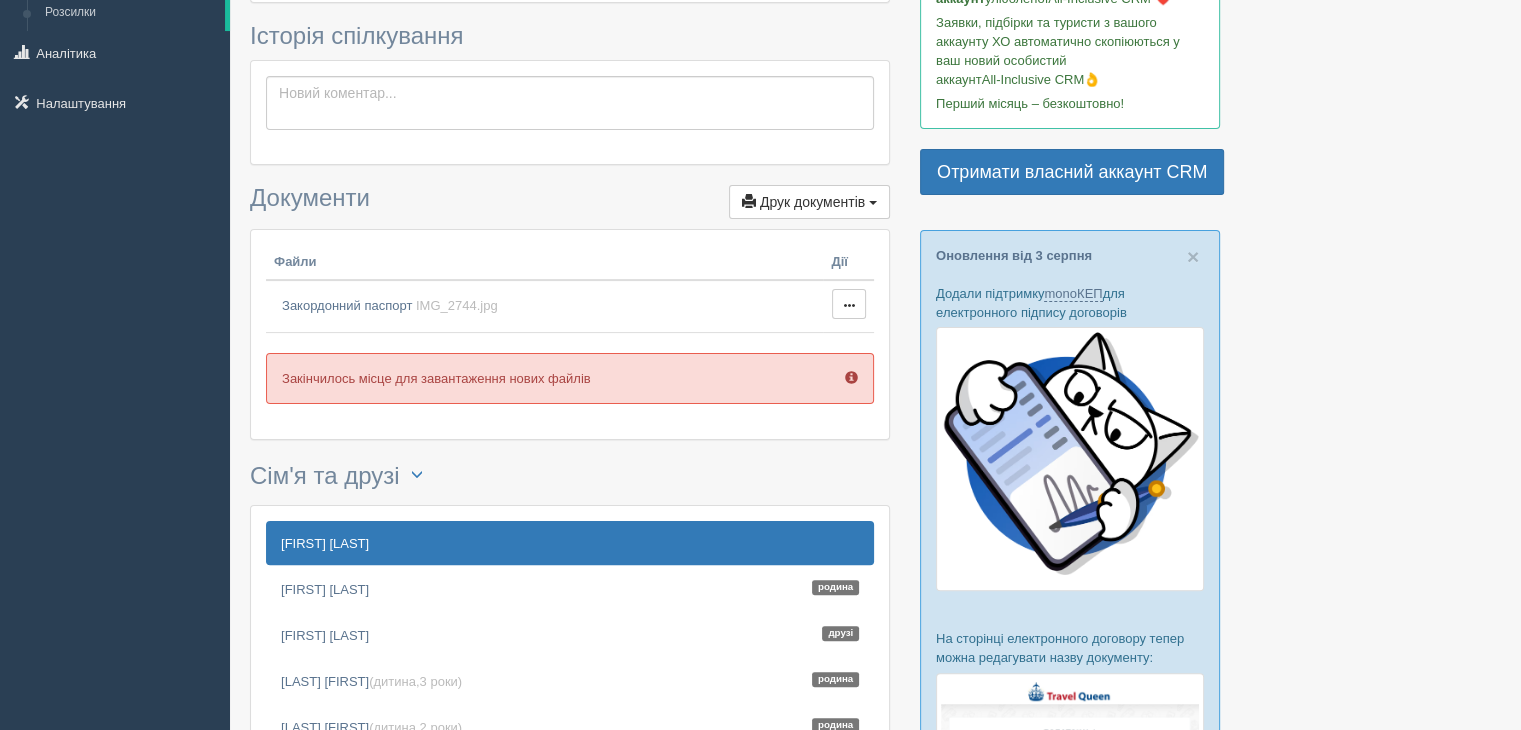 scroll, scrollTop: 500, scrollLeft: 0, axis: vertical 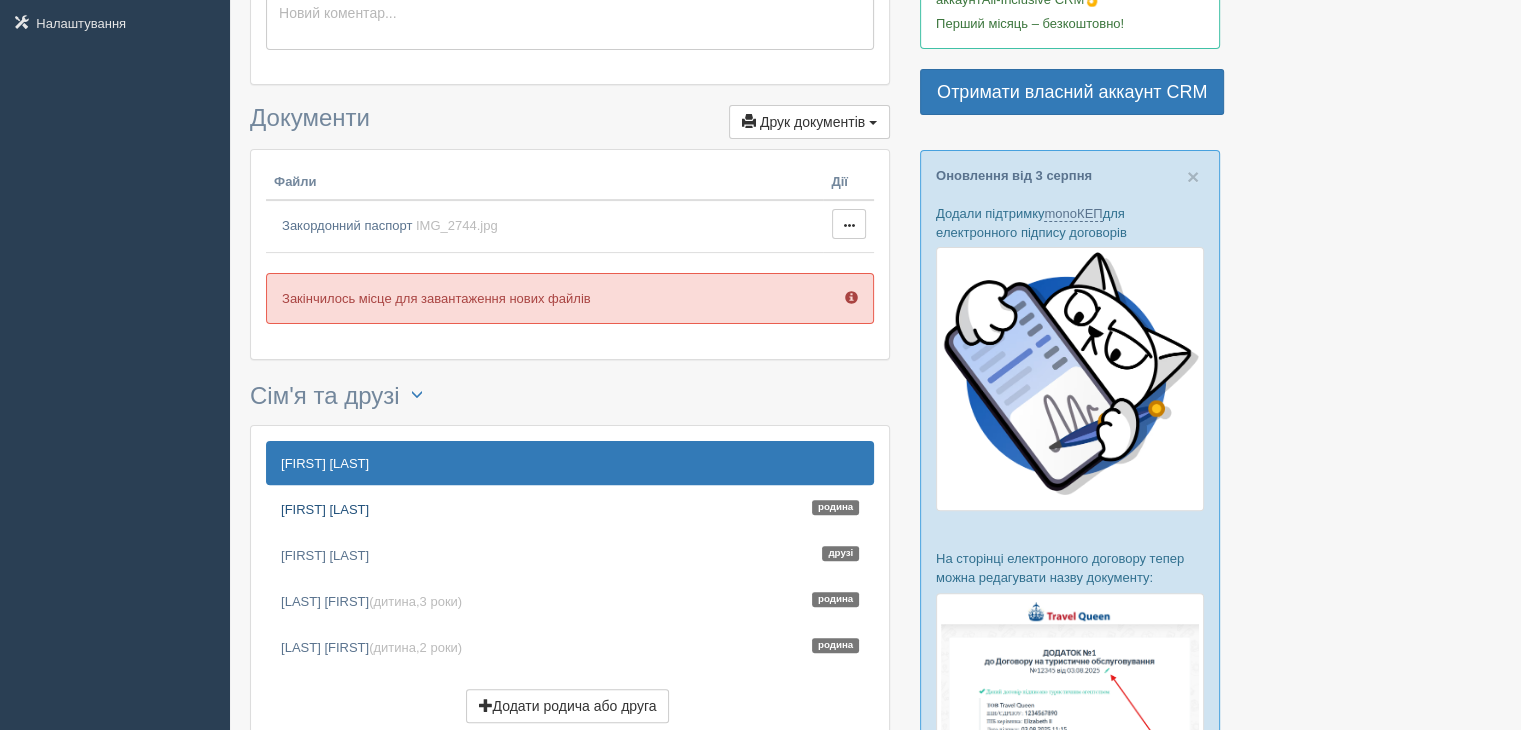 click on "Карпік Наталя
Родина" at bounding box center (570, 509) 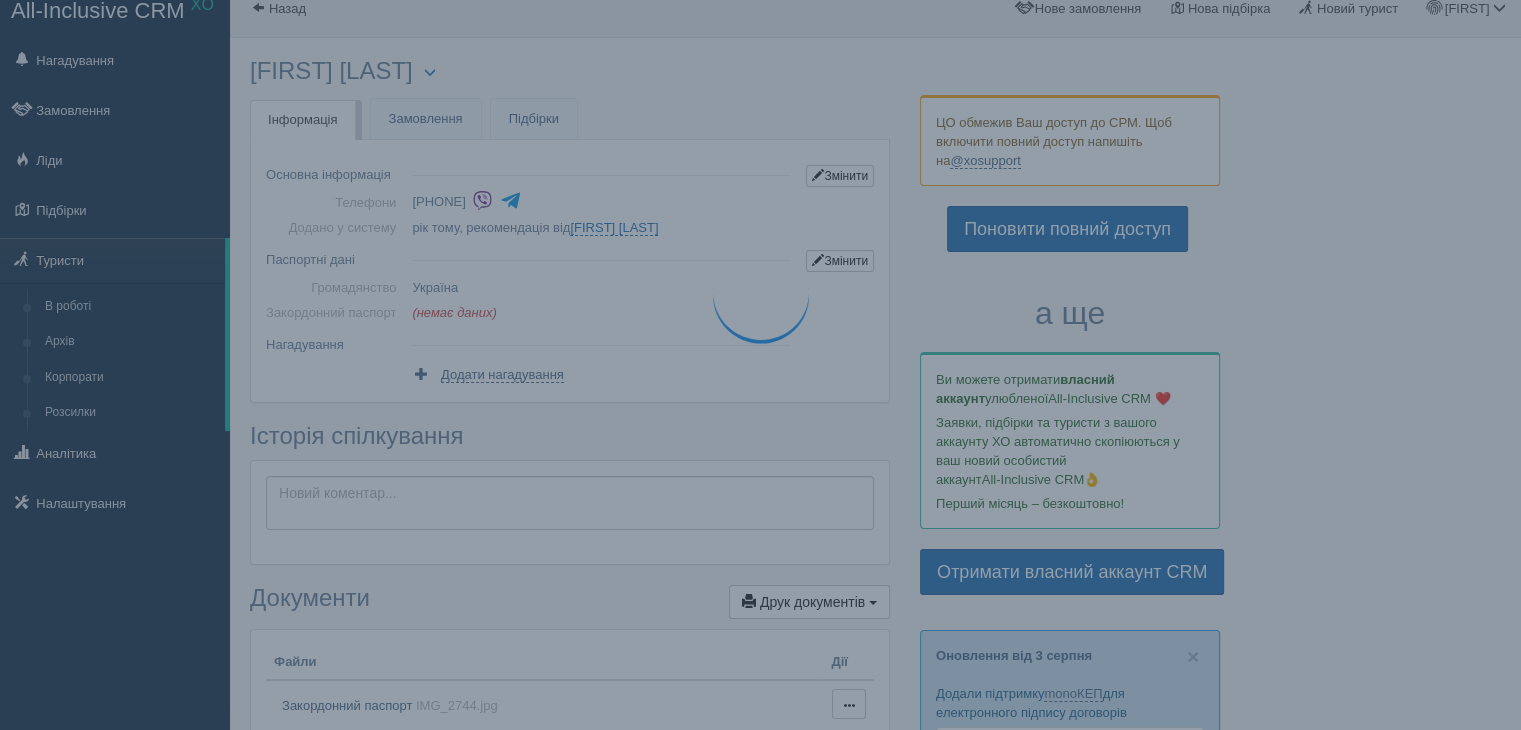 scroll, scrollTop: 0, scrollLeft: 0, axis: both 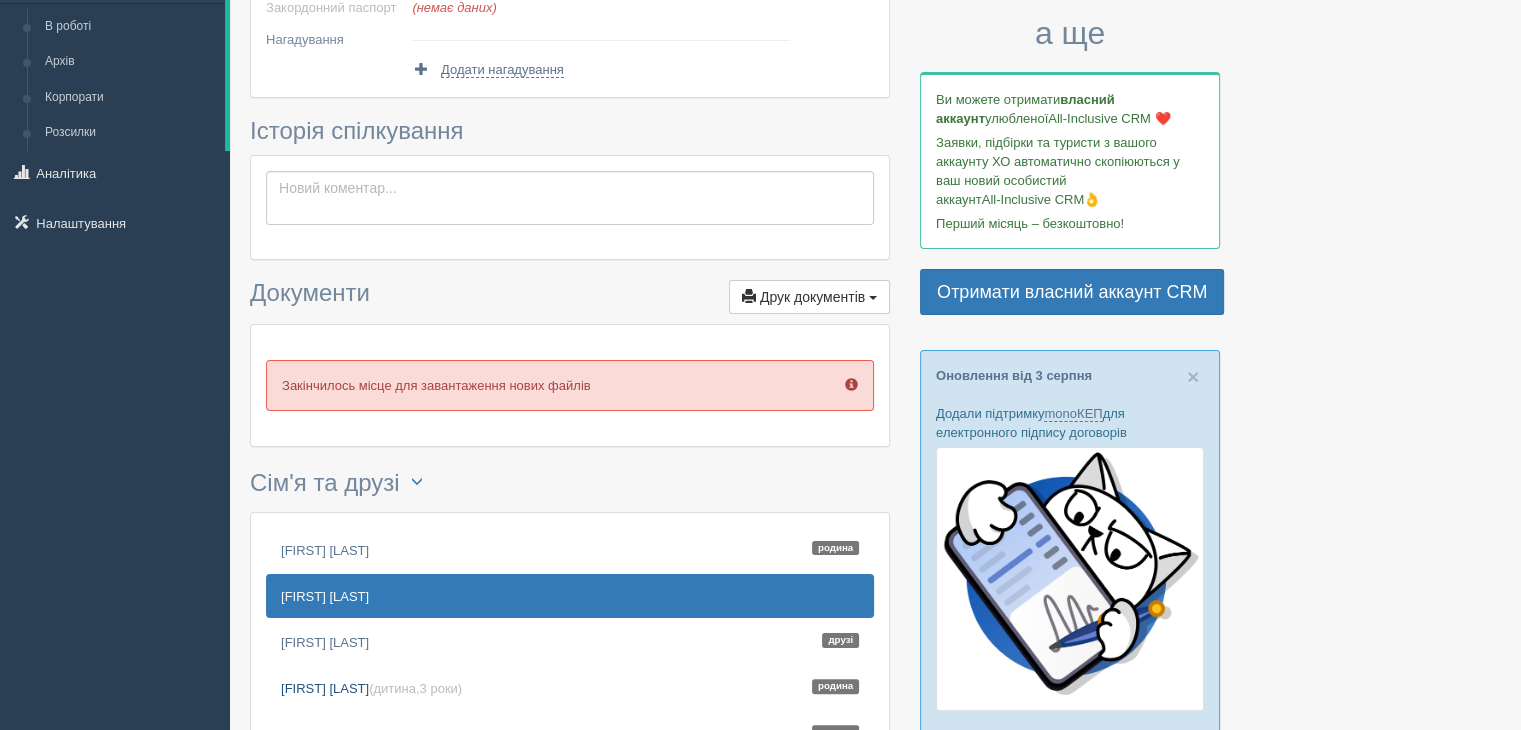click on "[FIRST] [LAST]                                            (дитина,
[AGE] )
Родина" at bounding box center (570, 688) 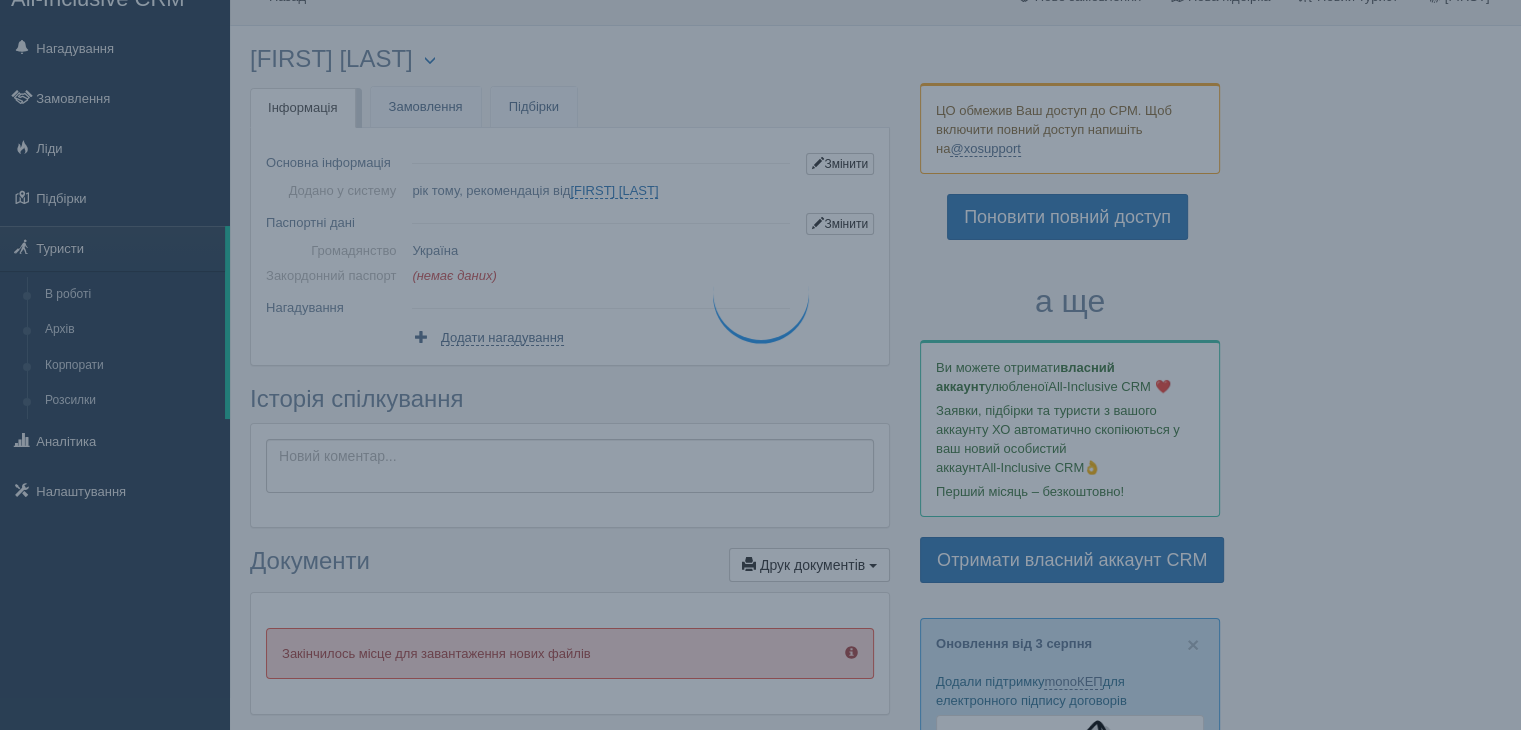 scroll, scrollTop: 0, scrollLeft: 0, axis: both 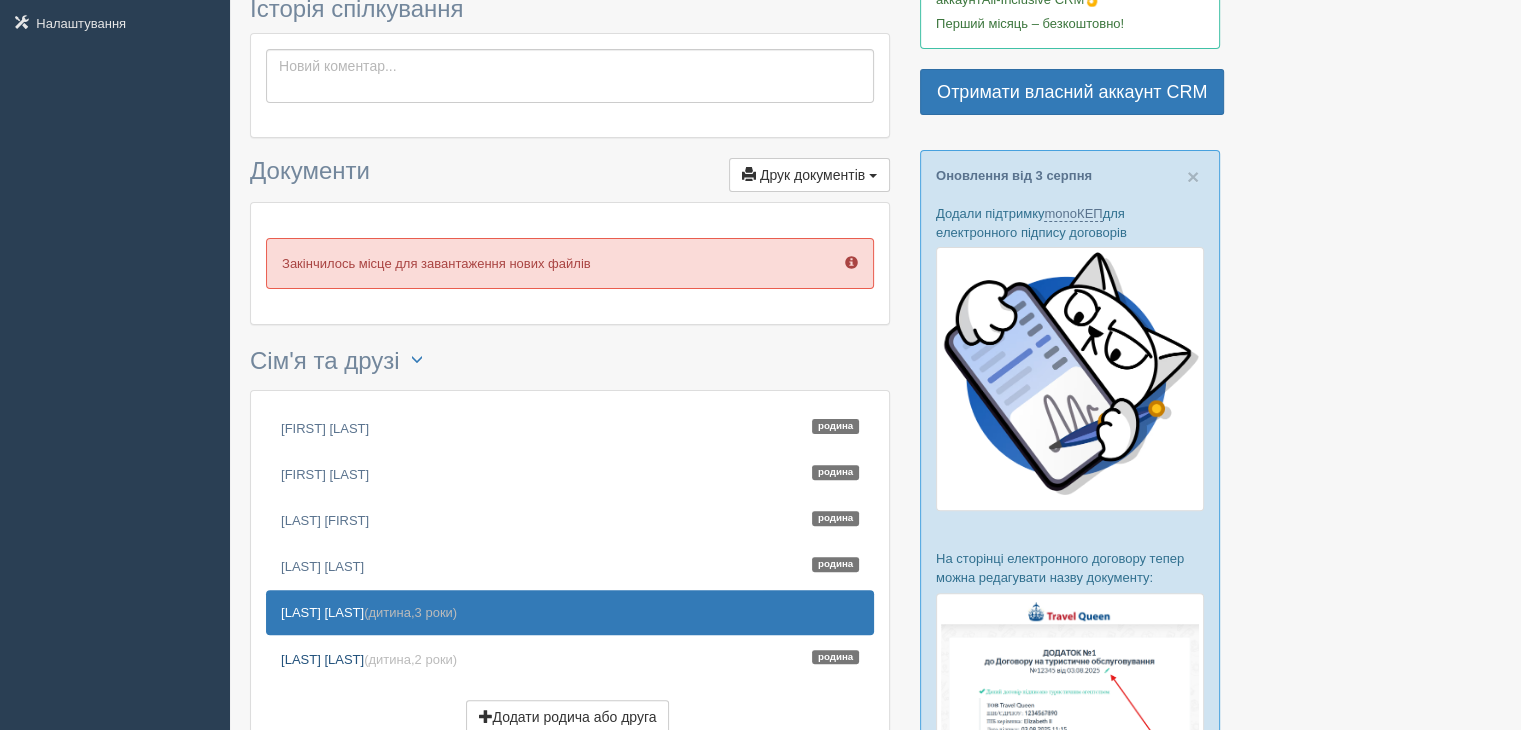 click on "[LAST] [LAST] (дитина,
[AGE]
Родина)" at bounding box center [570, 659] 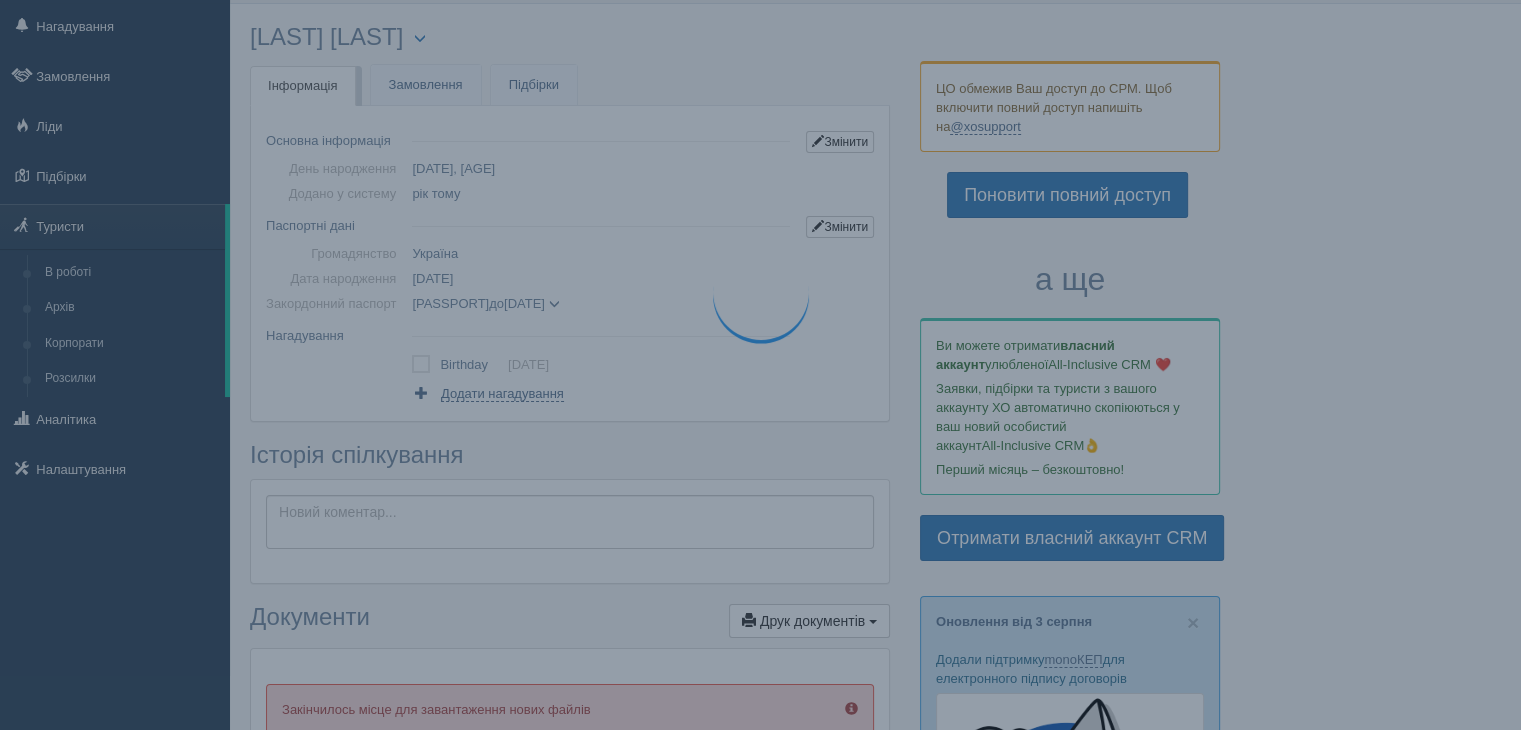 scroll, scrollTop: 0, scrollLeft: 0, axis: both 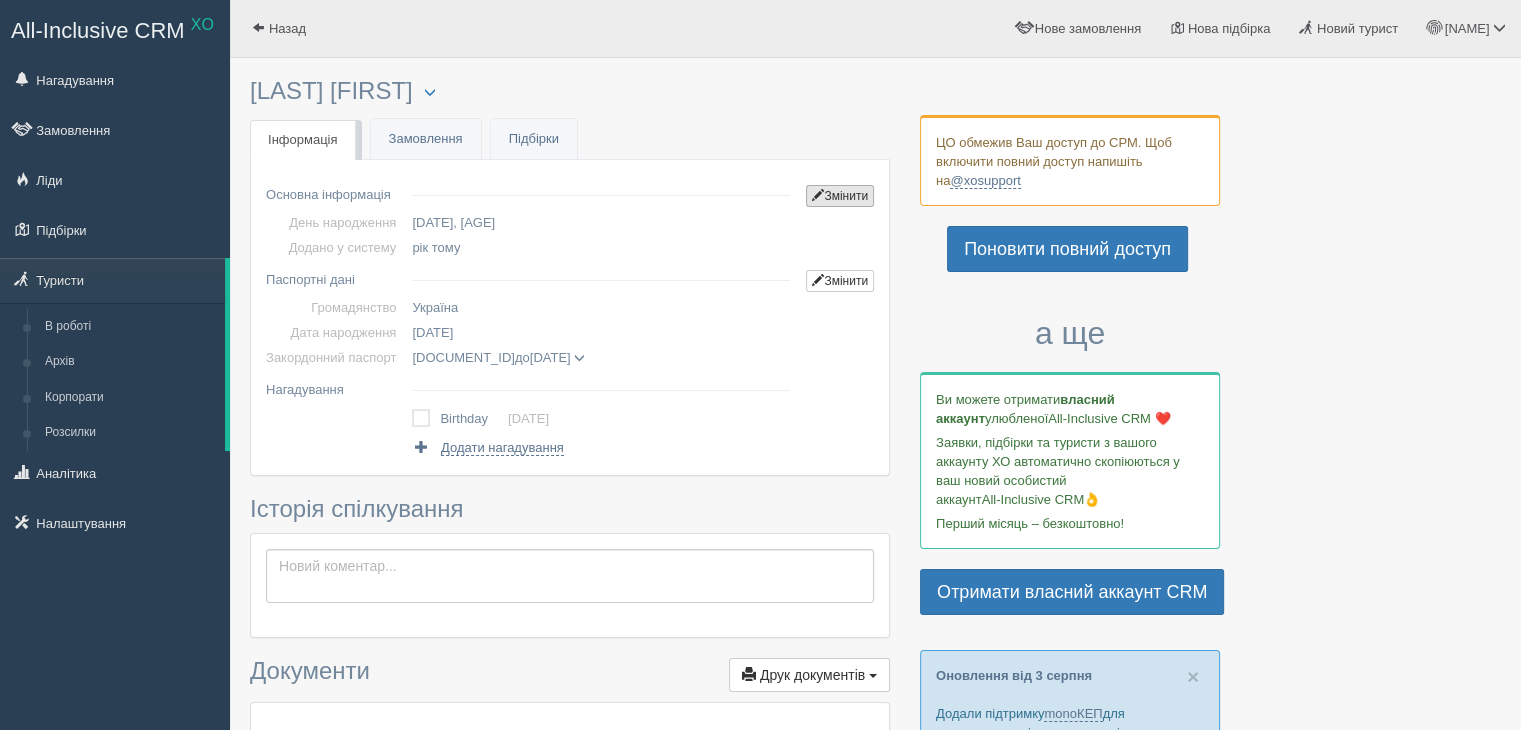 click on "Змінити" at bounding box center [840, 196] 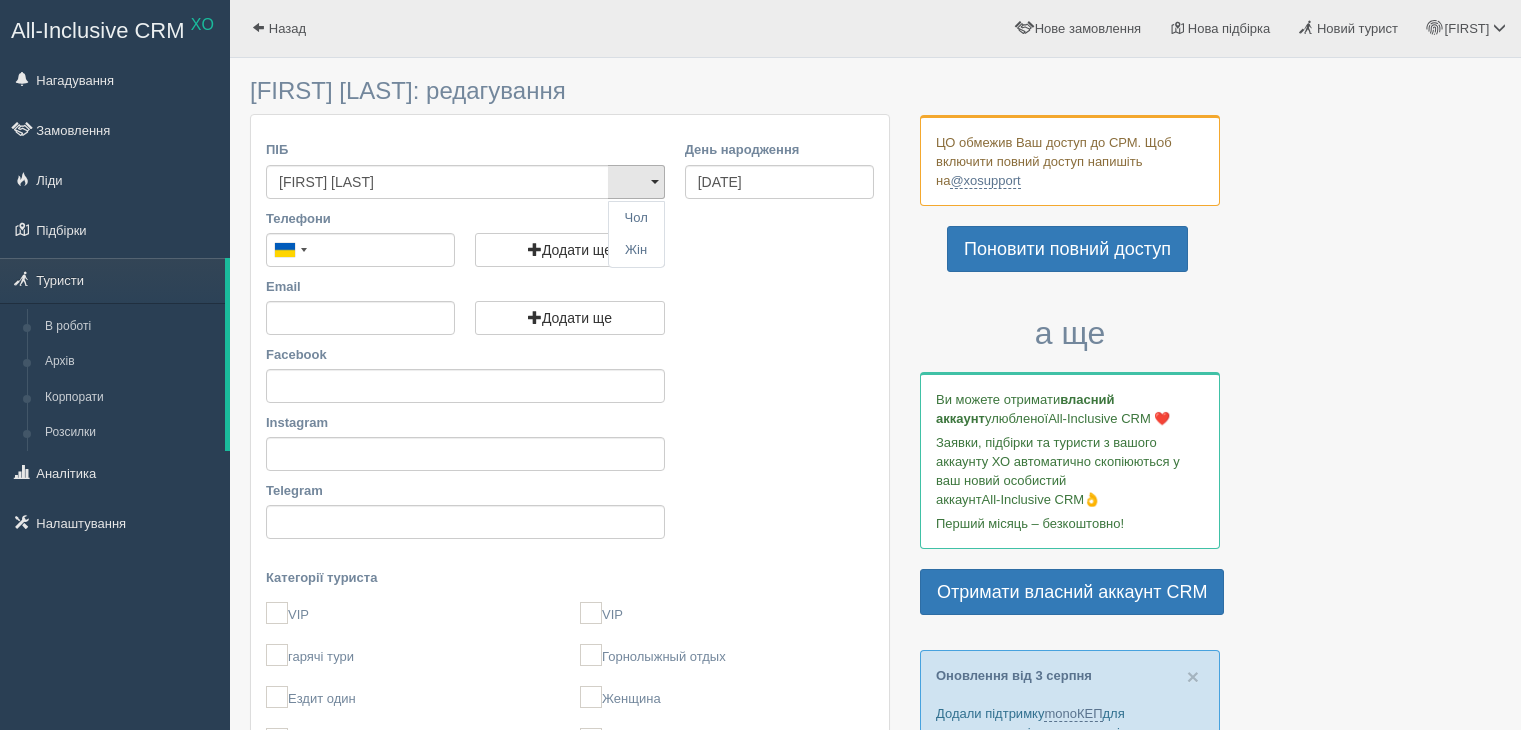scroll, scrollTop: 0, scrollLeft: 0, axis: both 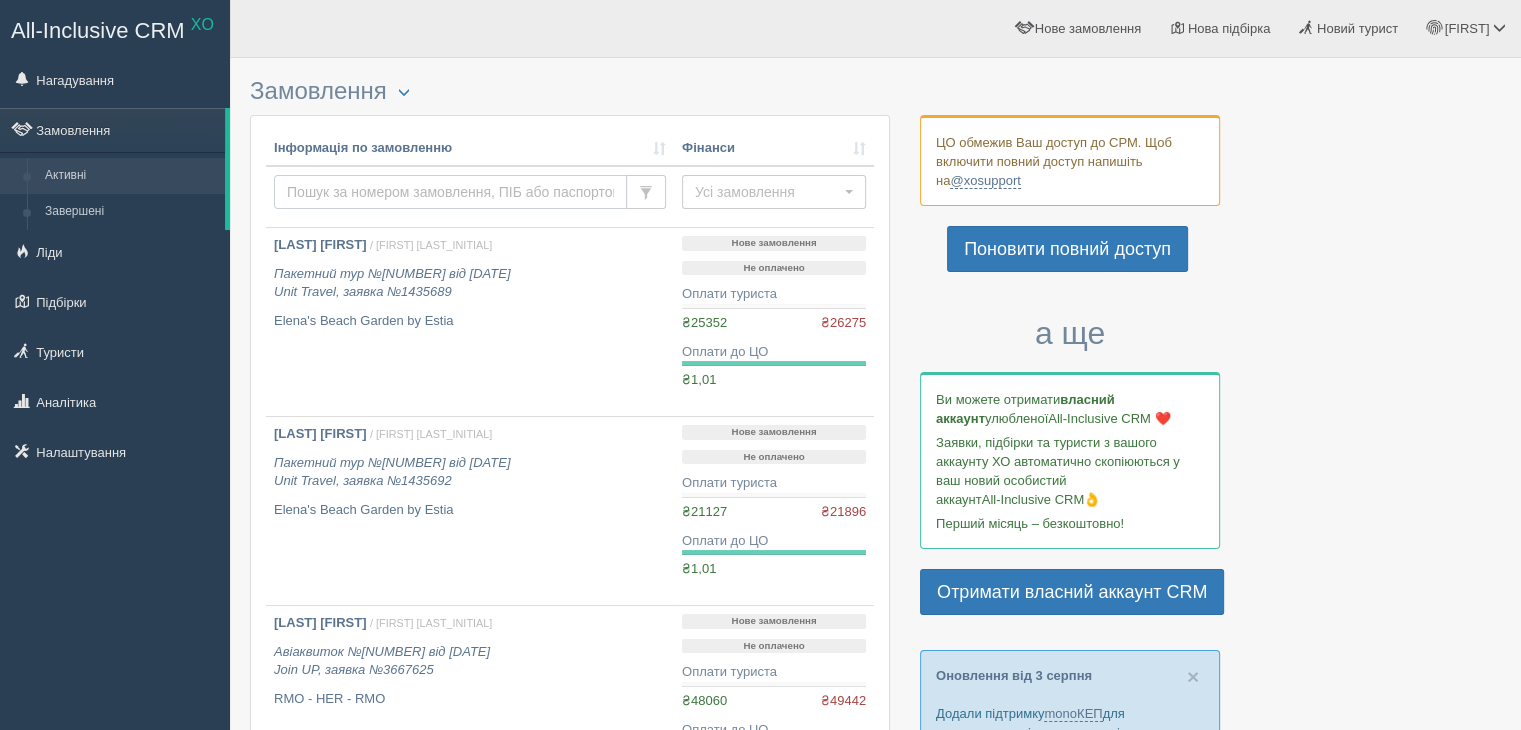 click at bounding box center [450, 192] 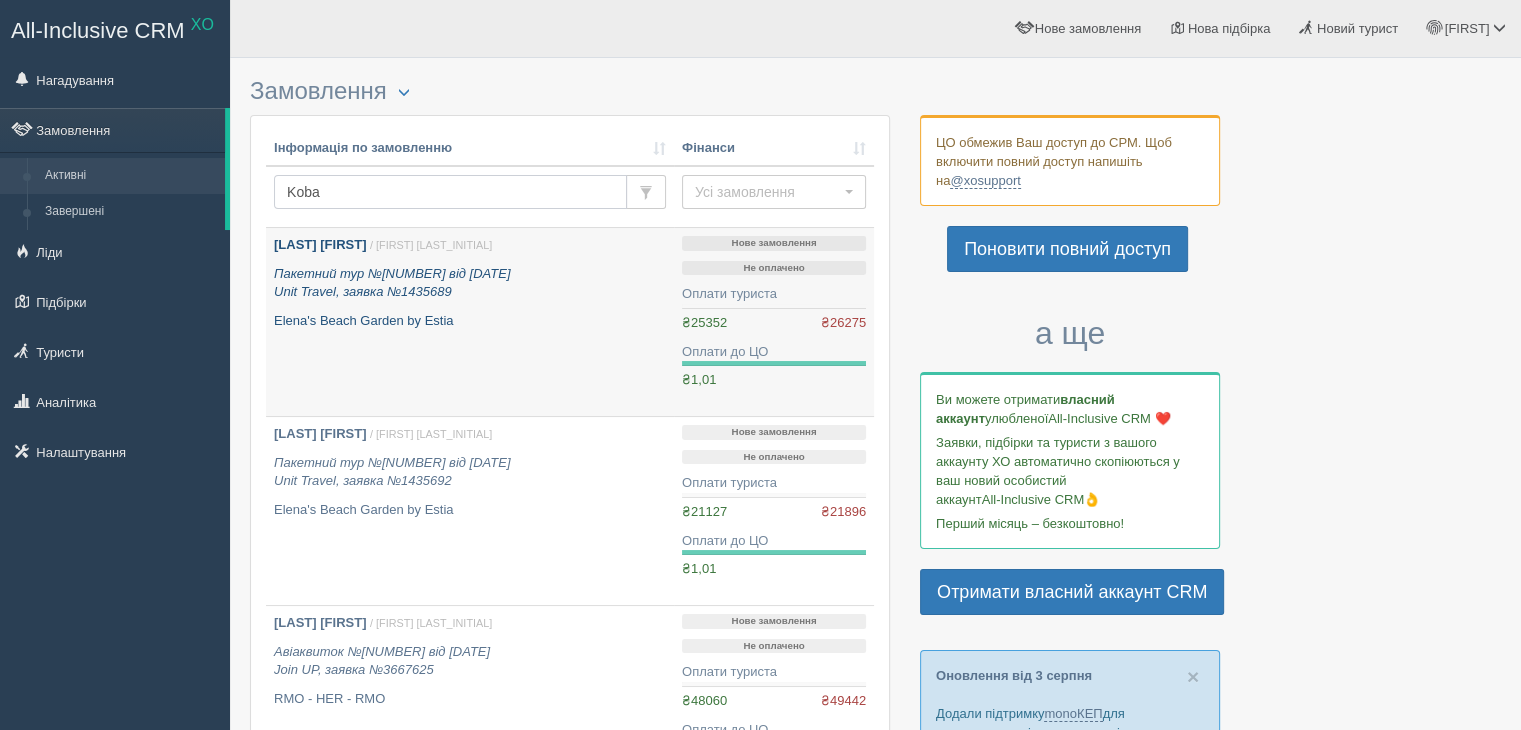 type on "Koba y" 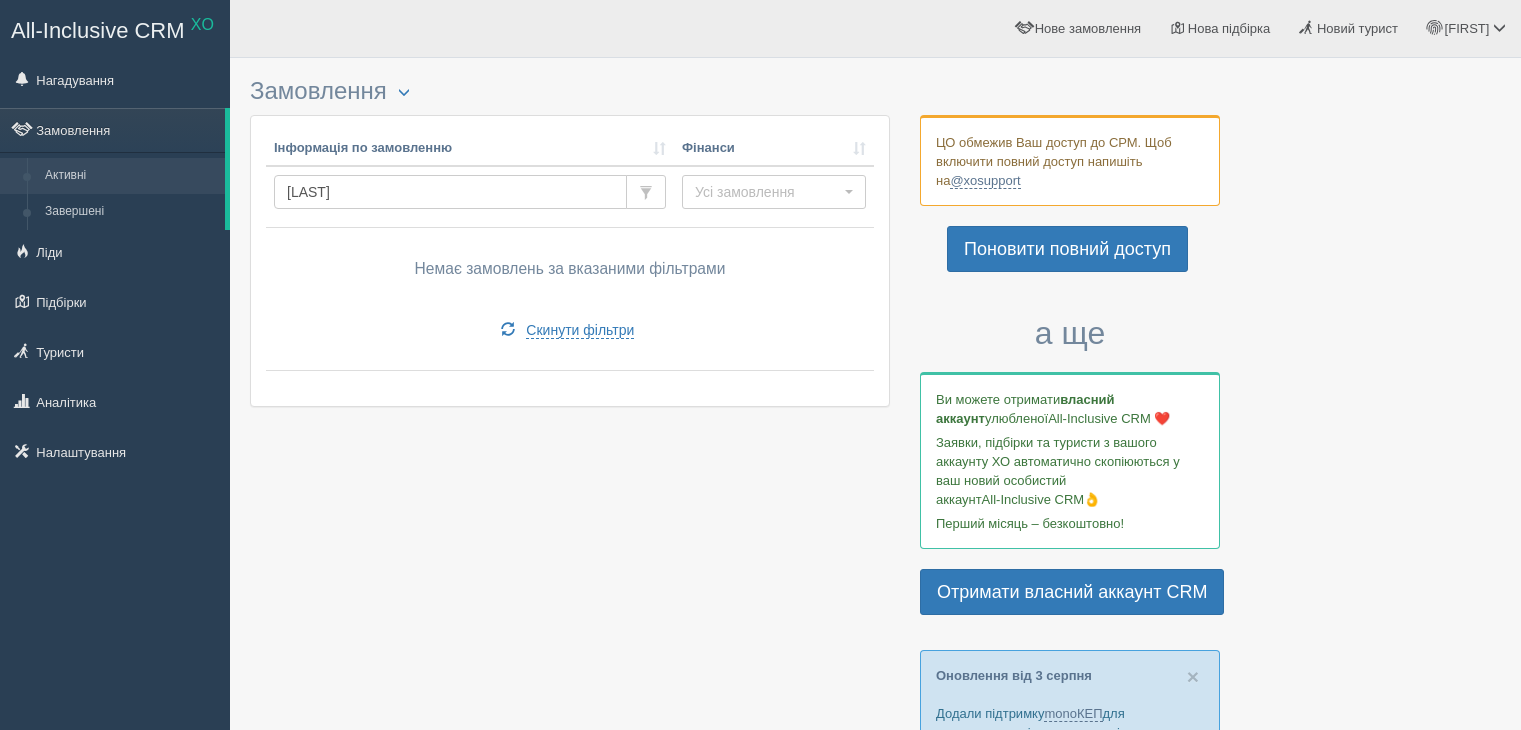 scroll, scrollTop: 0, scrollLeft: 0, axis: both 